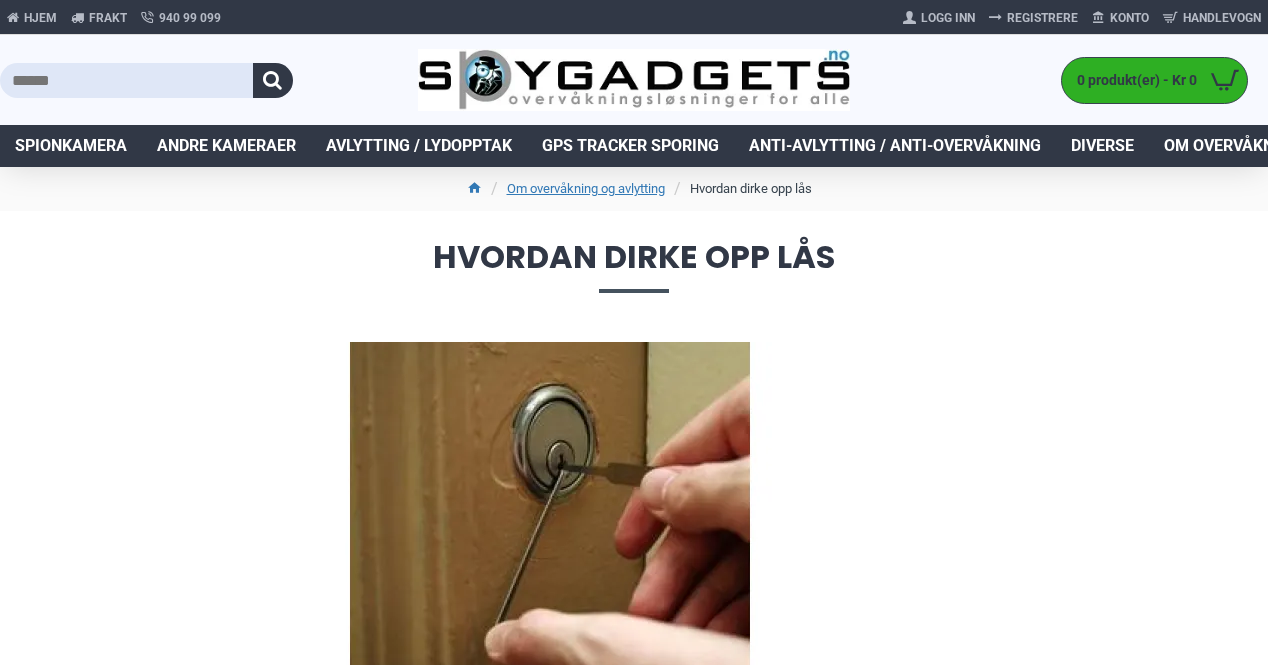 scroll, scrollTop: 194, scrollLeft: 0, axis: vertical 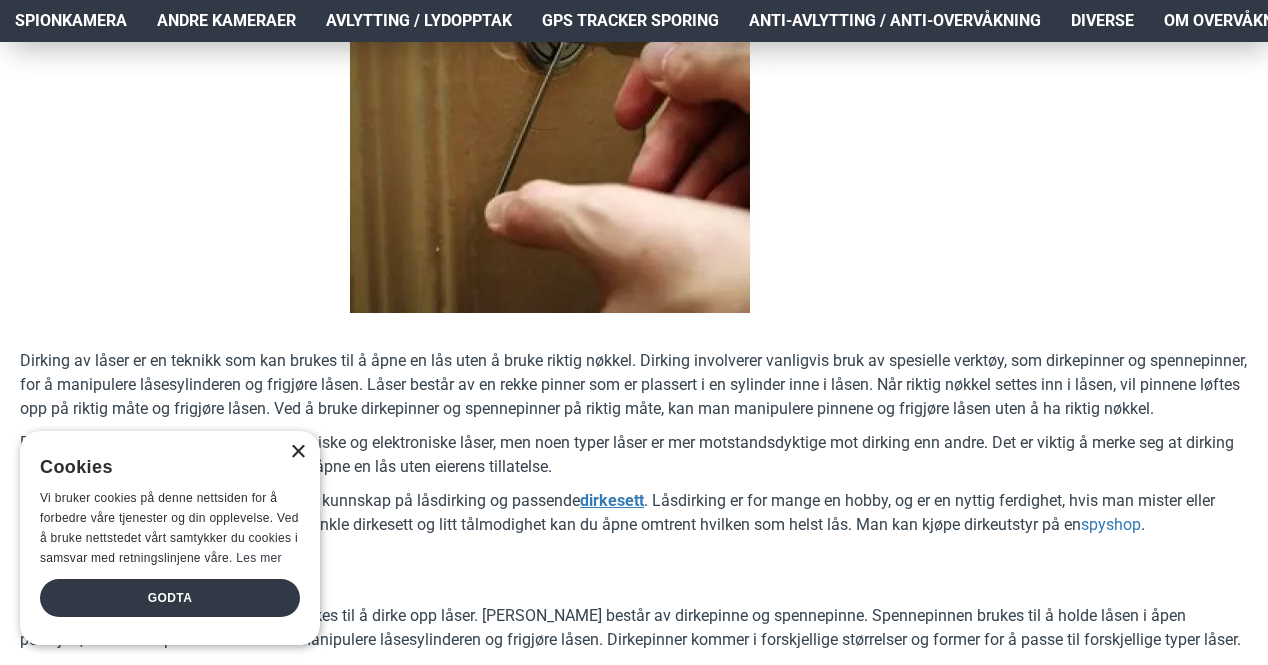 click on "×" at bounding box center (297, 452) 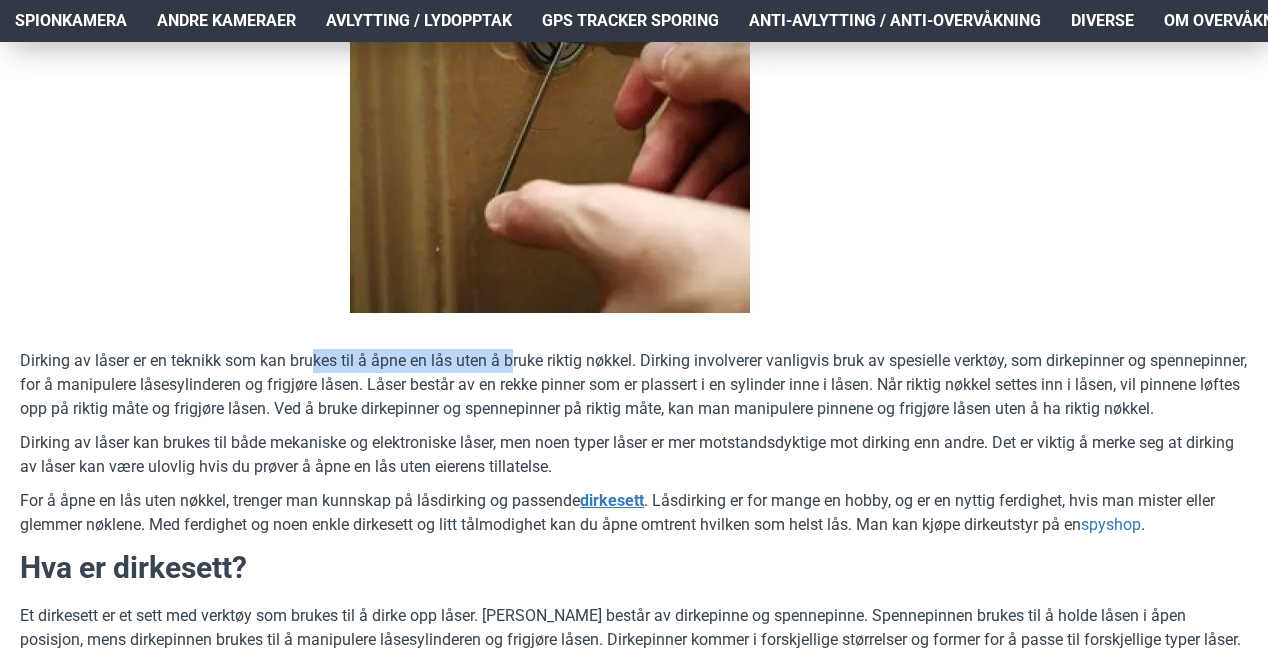 drag, startPoint x: 317, startPoint y: 355, endPoint x: 515, endPoint y: 361, distance: 198.09088 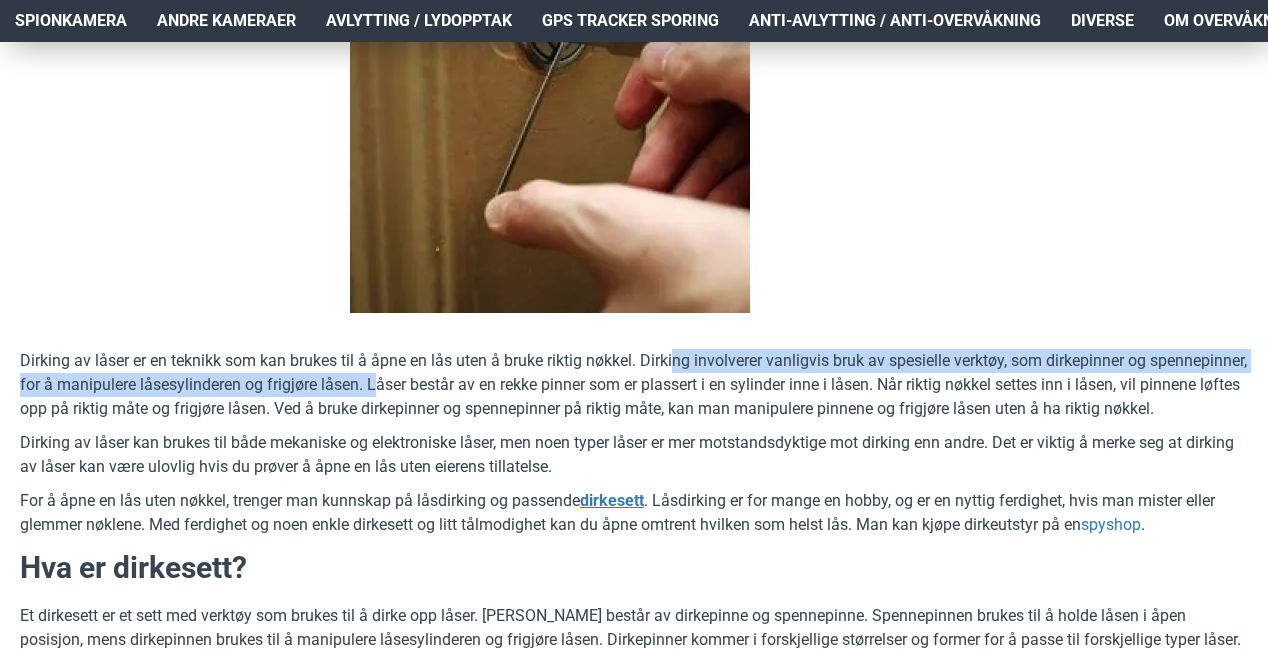 drag, startPoint x: 674, startPoint y: 366, endPoint x: 478, endPoint y: 387, distance: 197.1218 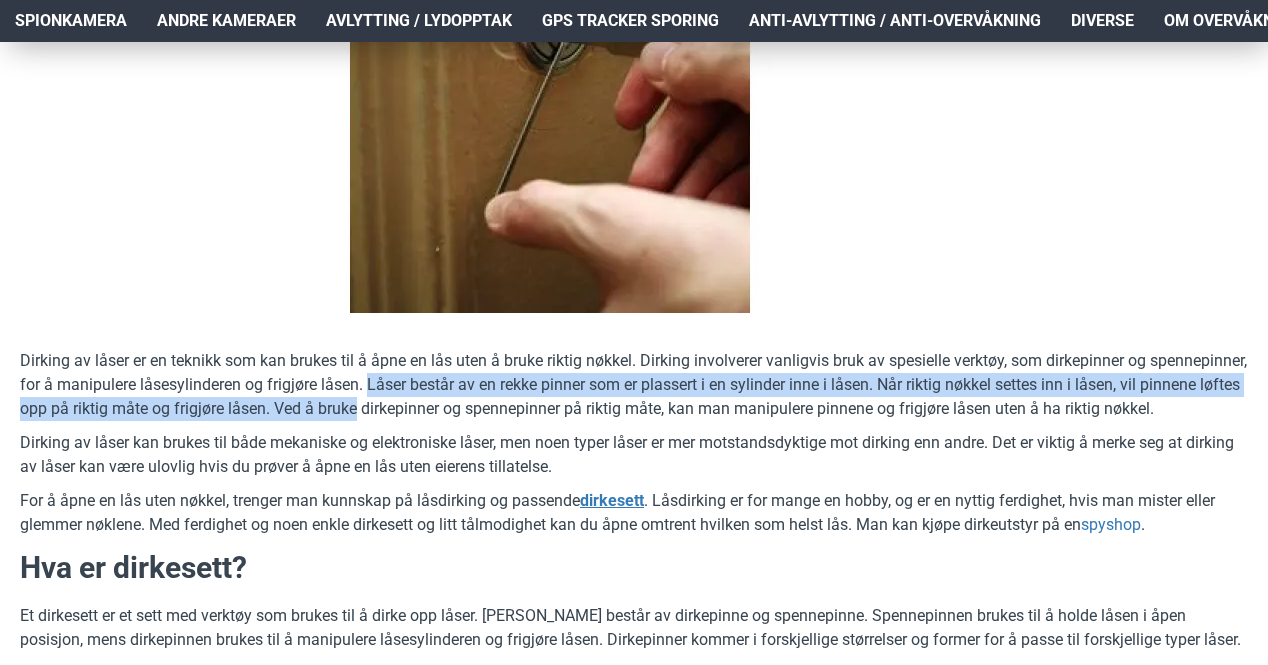 drag, startPoint x: 478, startPoint y: 387, endPoint x: 472, endPoint y: 399, distance: 13.416408 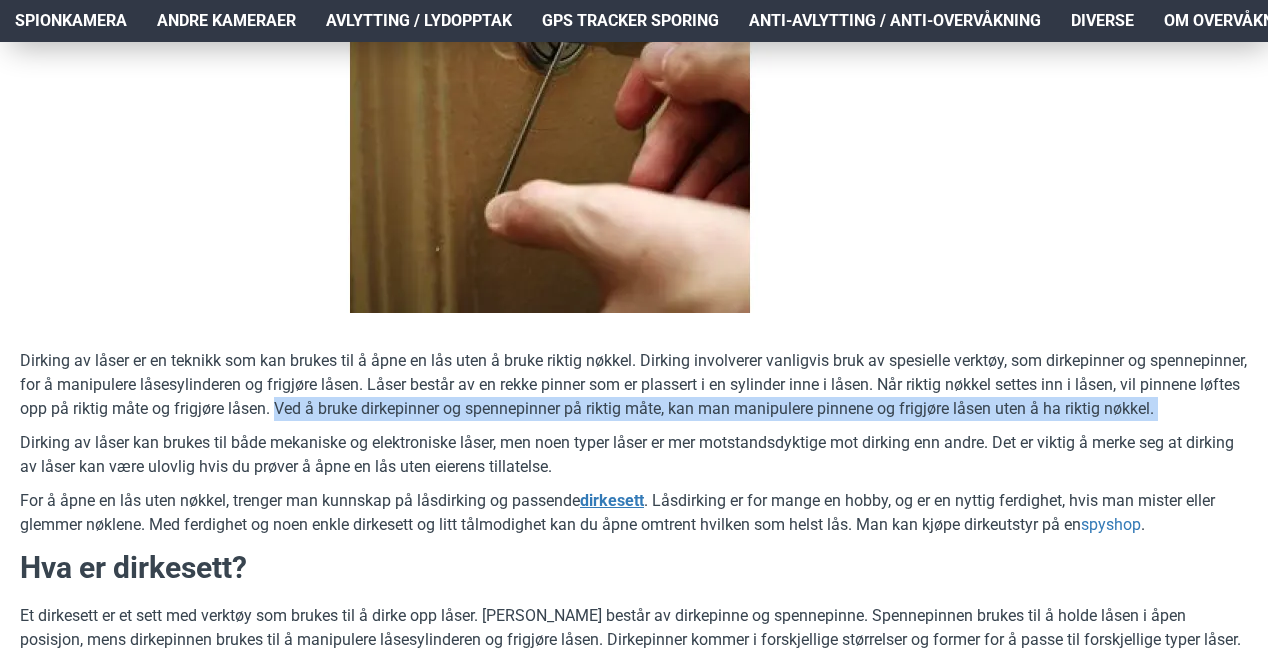 drag, startPoint x: 420, startPoint y: 415, endPoint x: 389, endPoint y: 425, distance: 32.572994 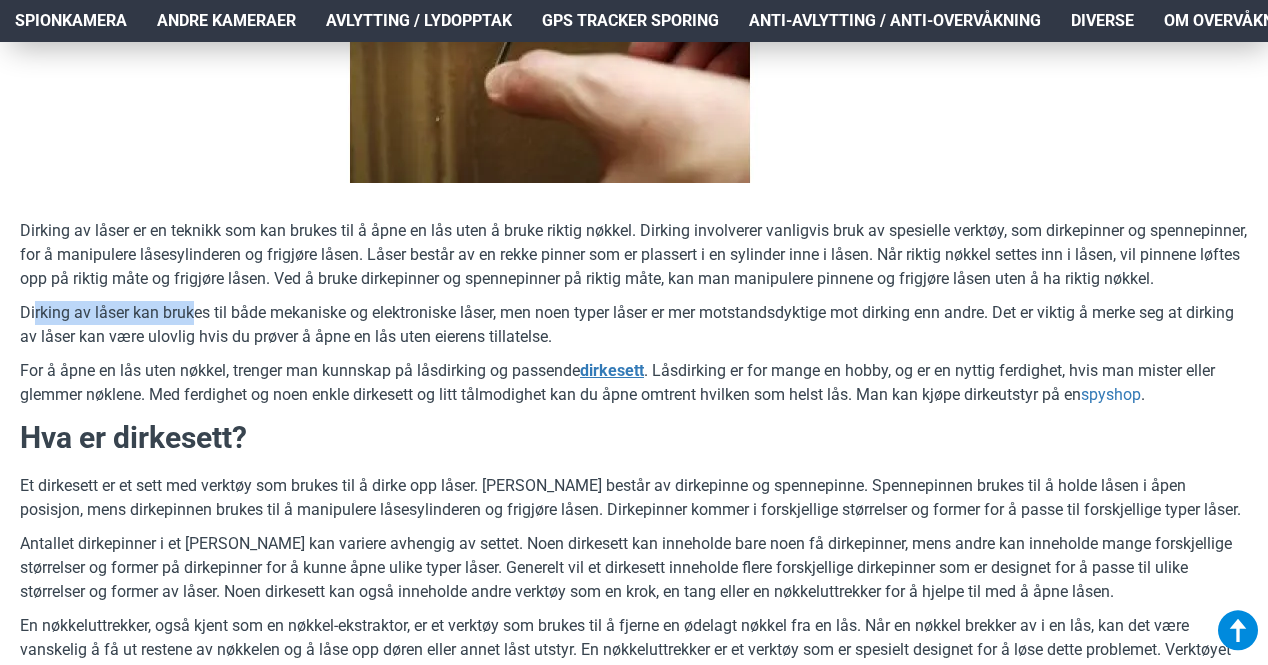 drag, startPoint x: 32, startPoint y: 329, endPoint x: 192, endPoint y: 348, distance: 161.12418 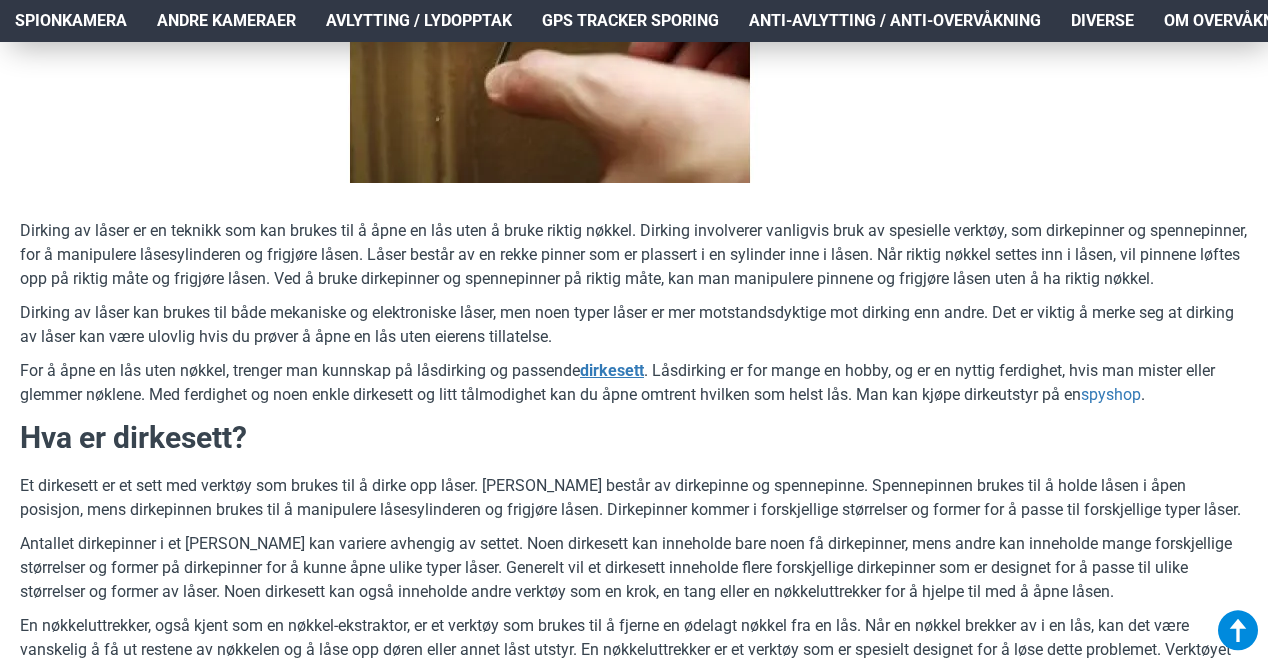 click on "Dirking av låser kan brukes til både mekaniske og elektroniske låser, men noen typer låser er mer motstandsdyktige mot dirking enn andre. Det er viktig å merke seg at dirking av låser kan være ulovlig hvis du prøver å åpne en lås uten eierens tillatelse." at bounding box center (634, 325) 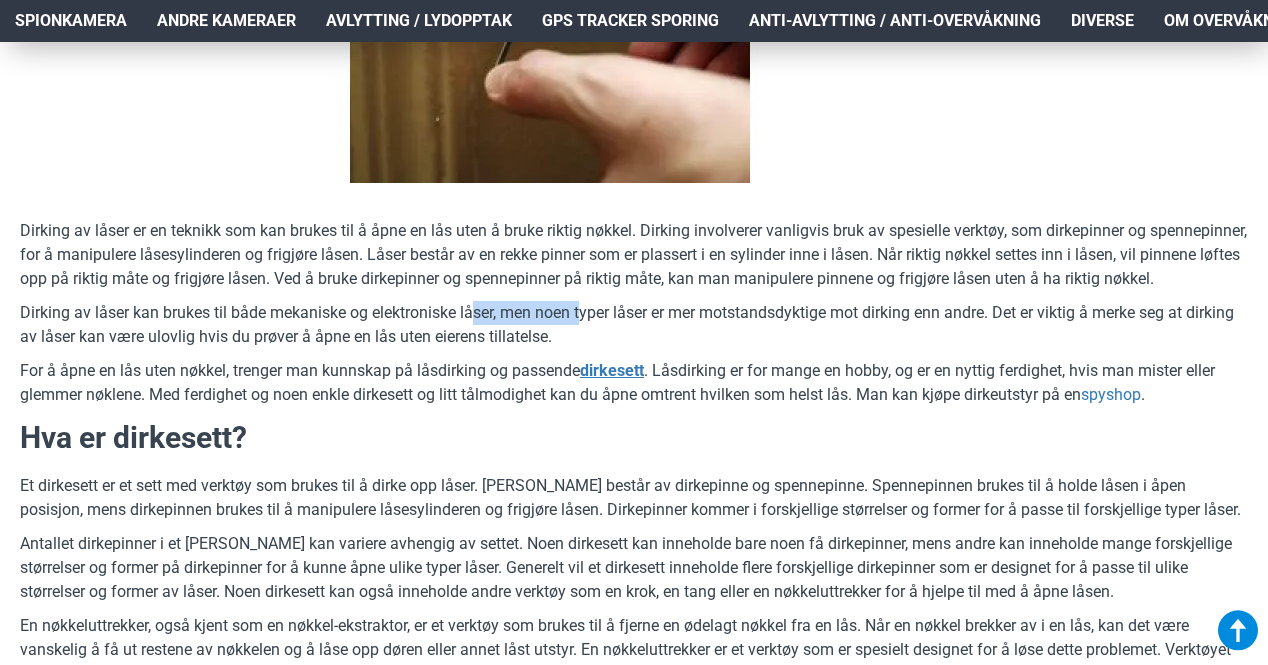 drag, startPoint x: 479, startPoint y: 335, endPoint x: 585, endPoint y: 348, distance: 106.7942 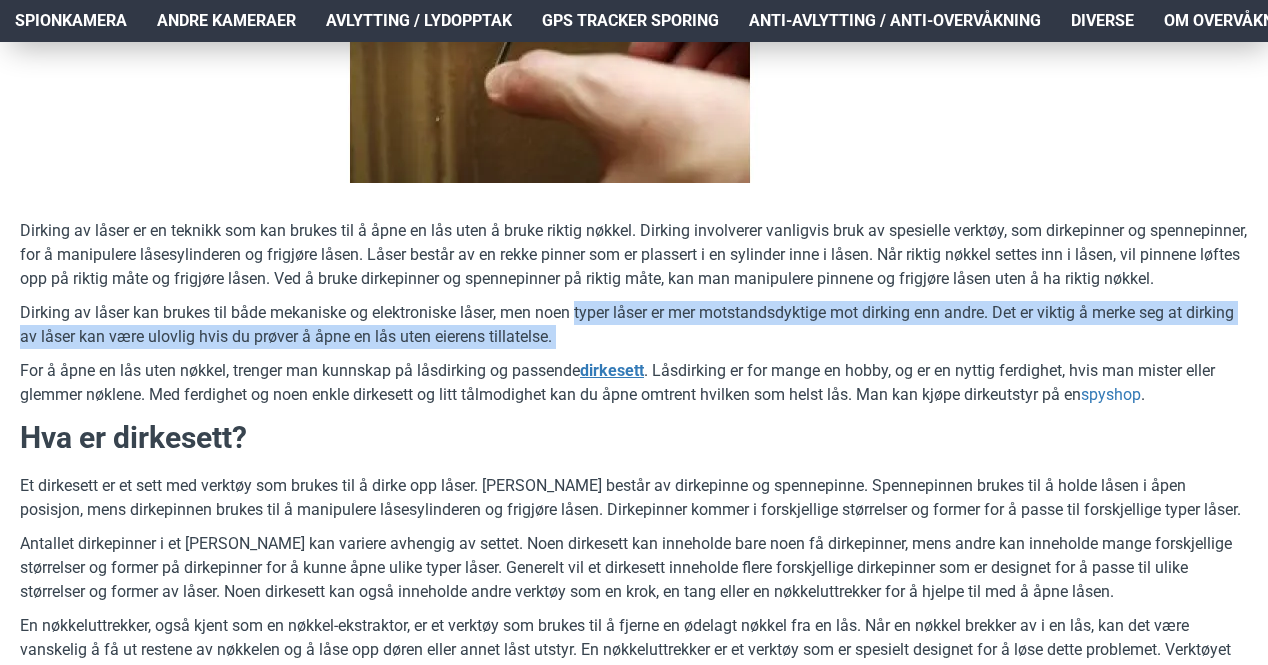 drag, startPoint x: 585, startPoint y: 348, endPoint x: 631, endPoint y: 363, distance: 48.38388 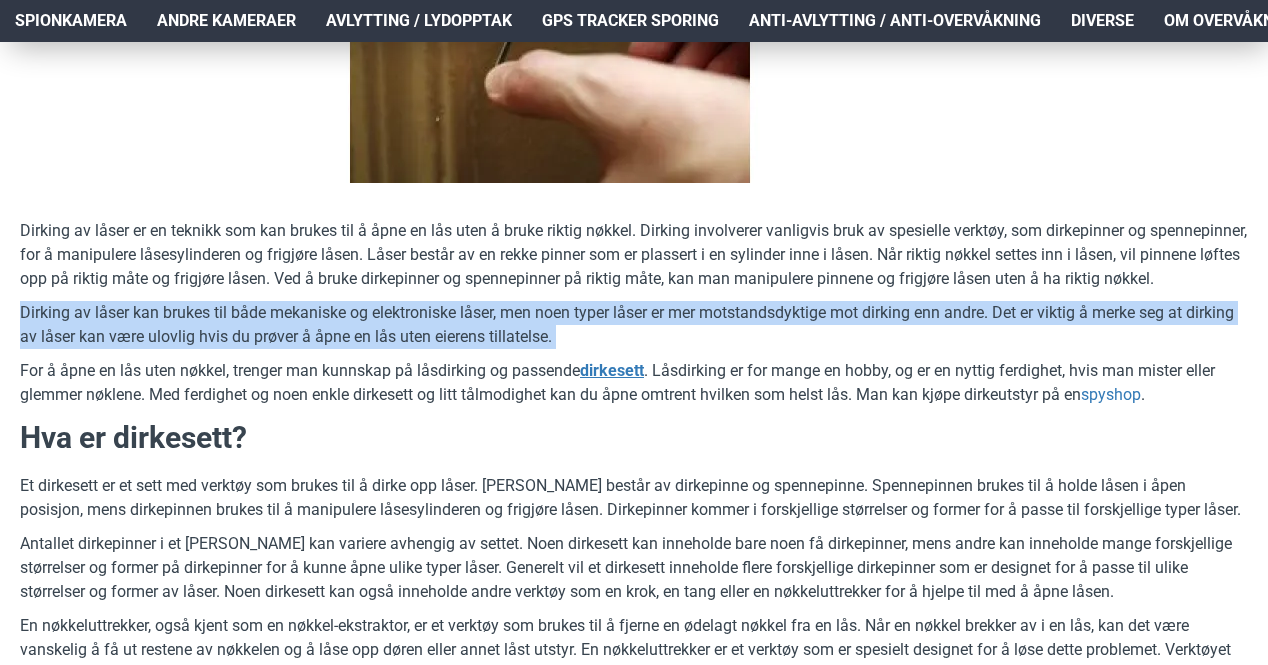drag, startPoint x: 631, startPoint y: 363, endPoint x: 457, endPoint y: 311, distance: 181.60396 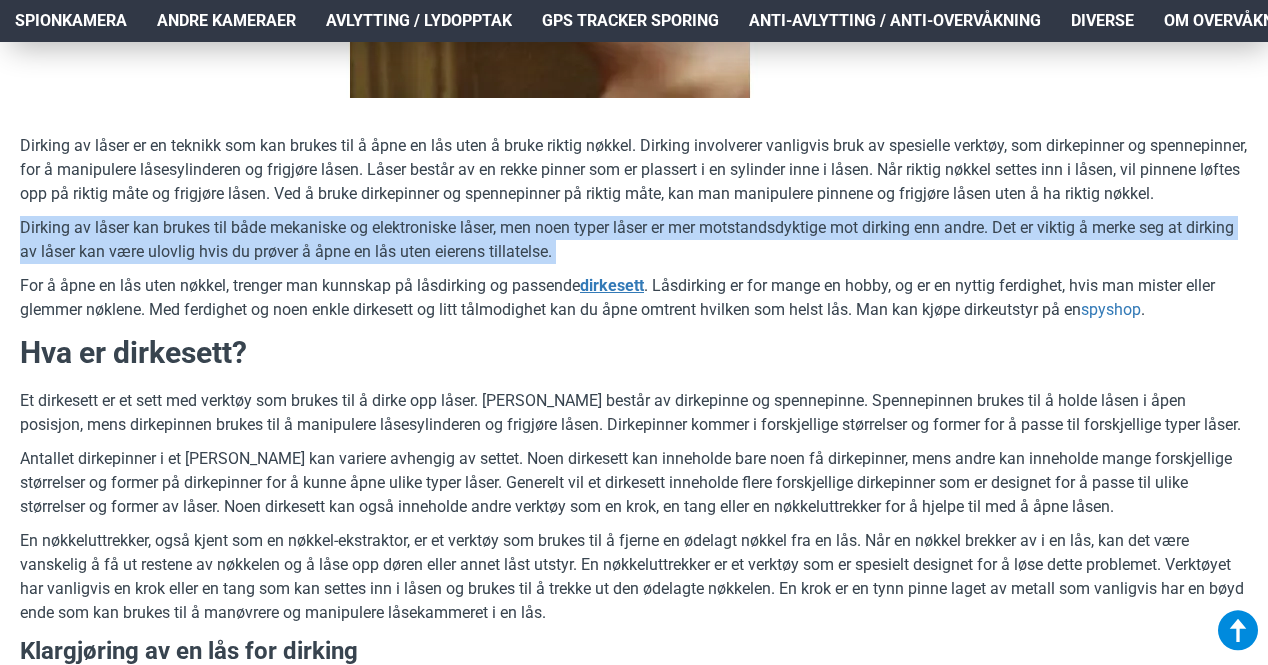 scroll, scrollTop: 645, scrollLeft: 0, axis: vertical 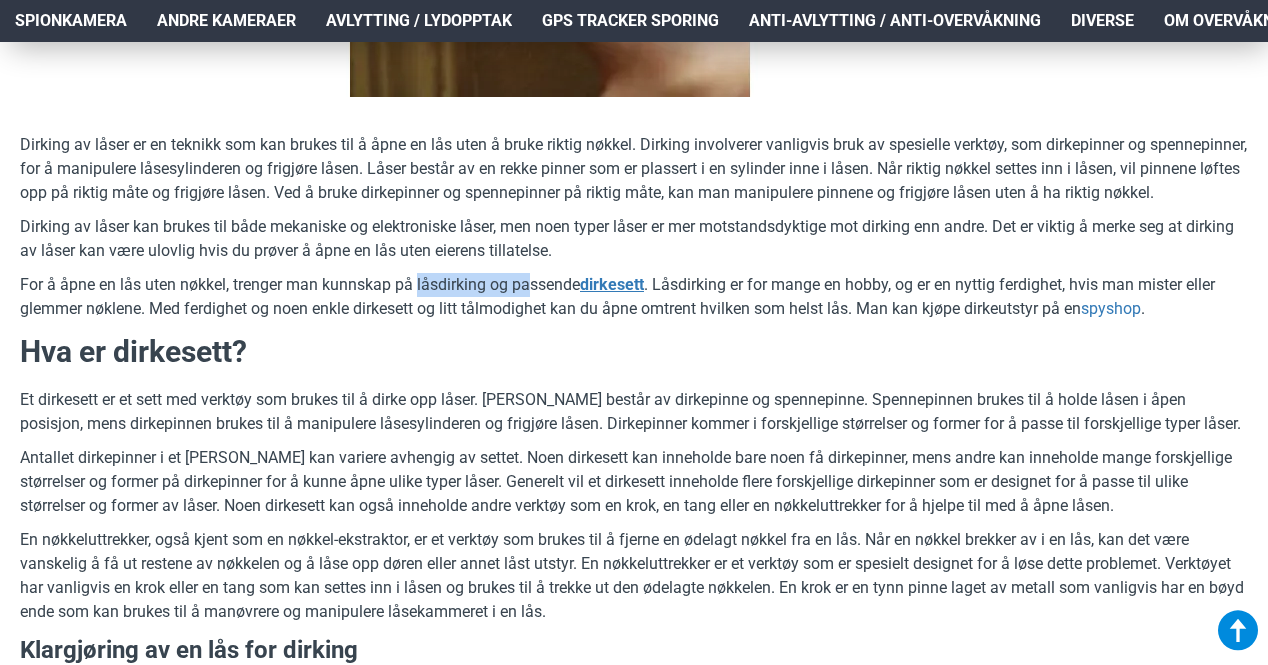 drag, startPoint x: 418, startPoint y: 312, endPoint x: 530, endPoint y: 311, distance: 112.00446 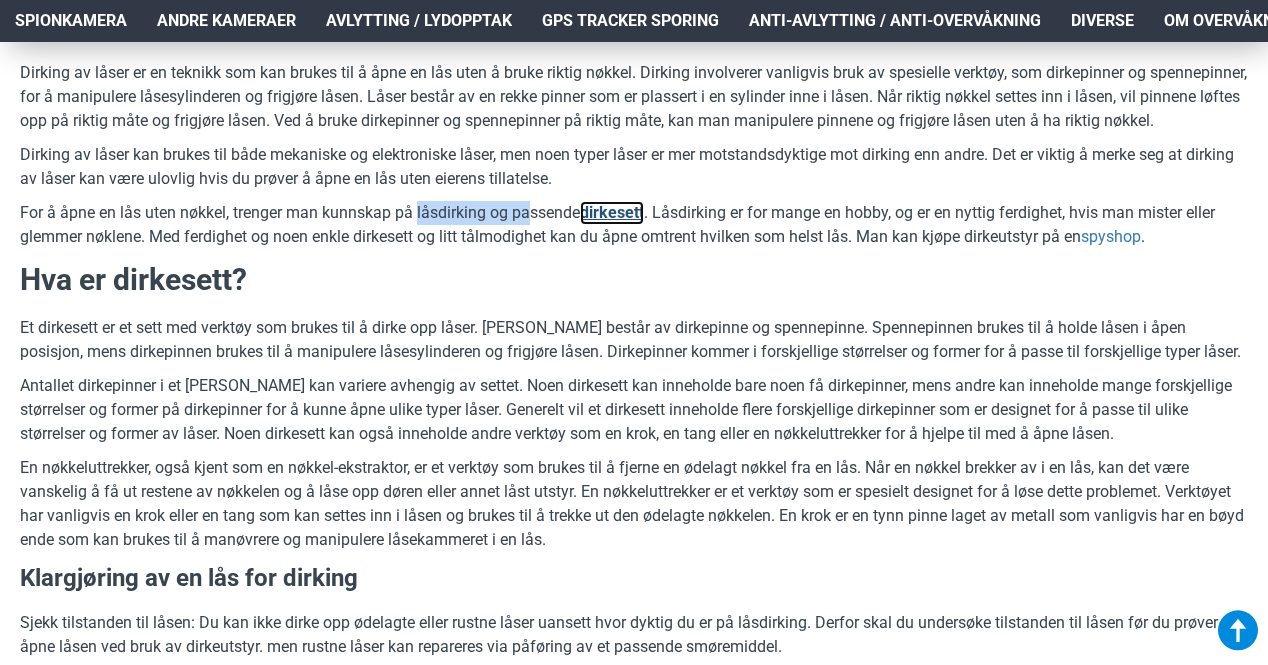 scroll, scrollTop: 718, scrollLeft: 0, axis: vertical 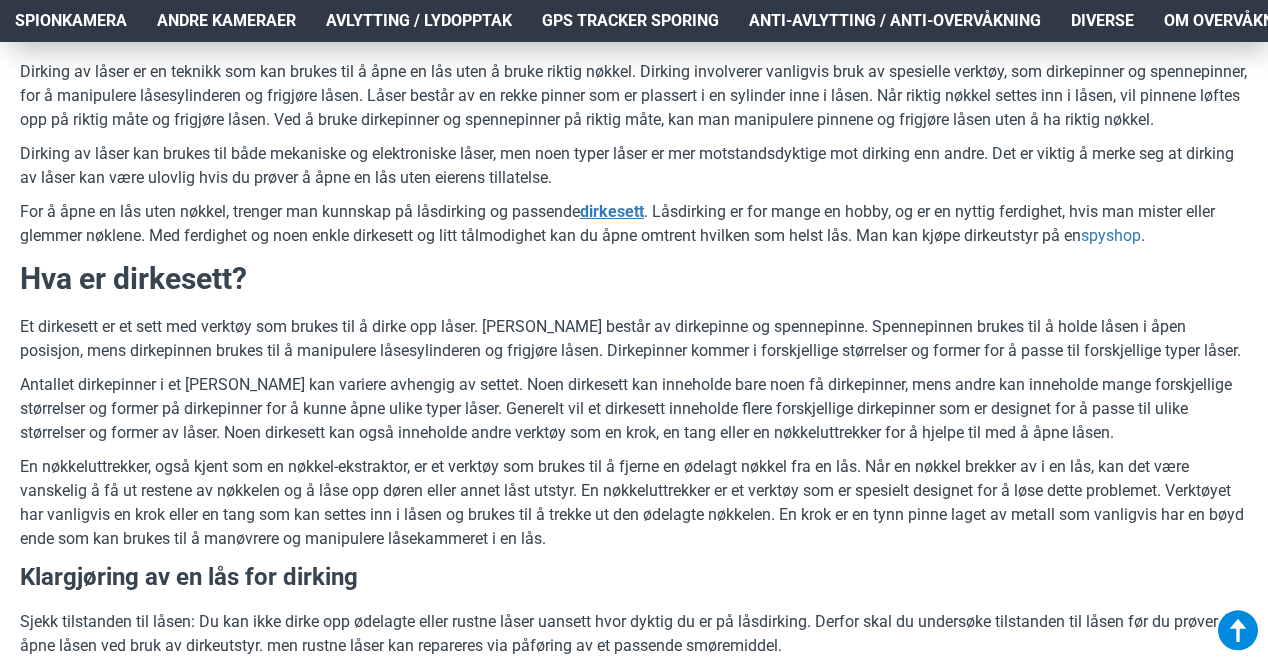 click on "For å åpne en lås uten nøkkel, trenger man kunnskap på låsdirking og passende  dirkesett . Låsdirking er for mange en hobby, og er en nyttig ferdighet, hvis man mister eller glemmer nøklene. Med ferdighet og noen enkle dirkesett og litt tålmodighet kan du åpne omtrent hvilken som helst lås. Man kan kjøpe dirkeutstyr på en  spyshop ." at bounding box center [634, 224] 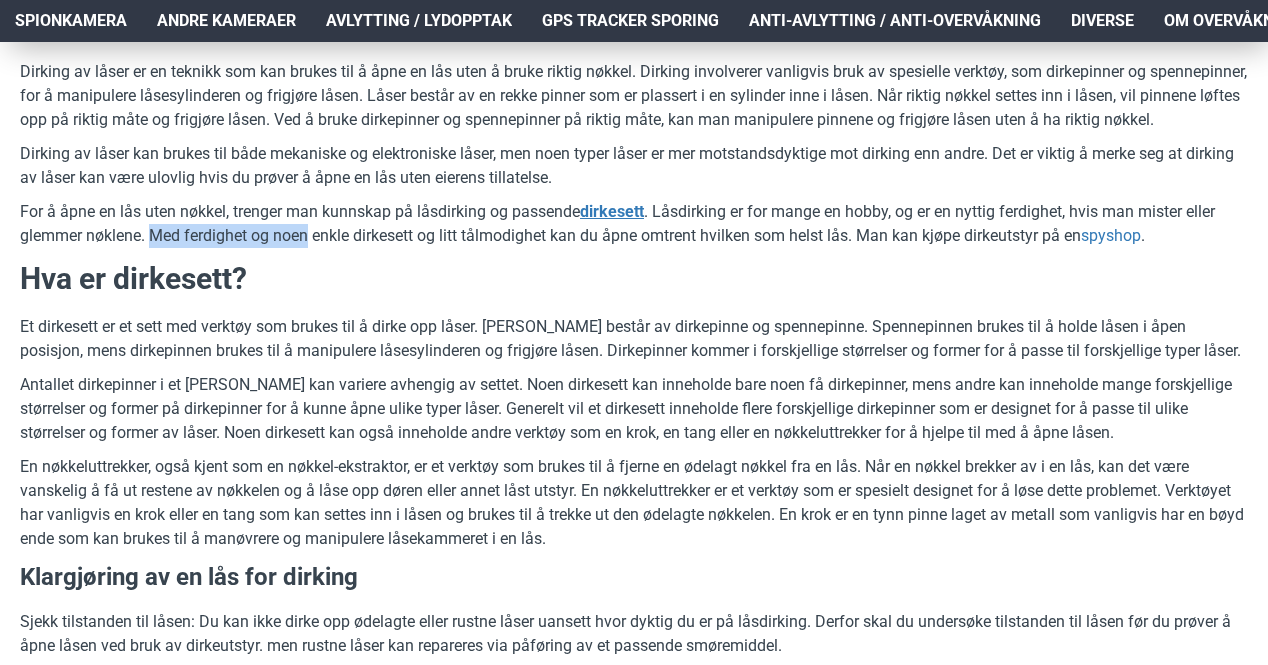 drag, startPoint x: 174, startPoint y: 261, endPoint x: 280, endPoint y: 257, distance: 106.07545 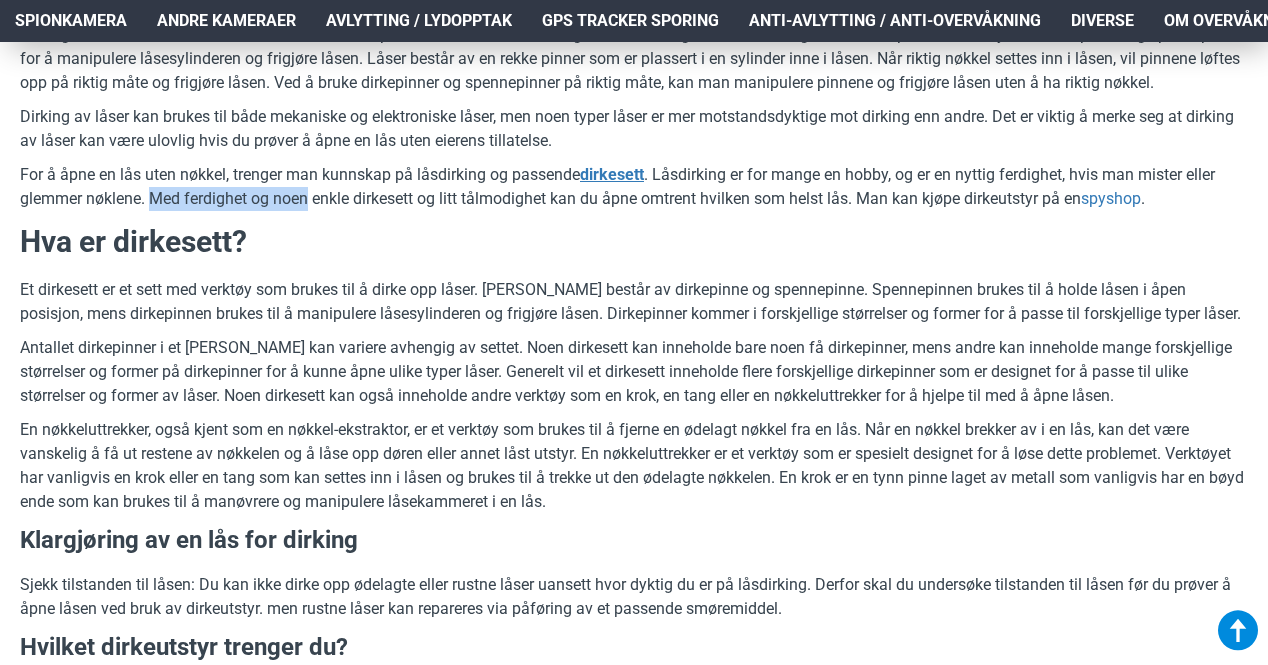 scroll, scrollTop: 756, scrollLeft: 0, axis: vertical 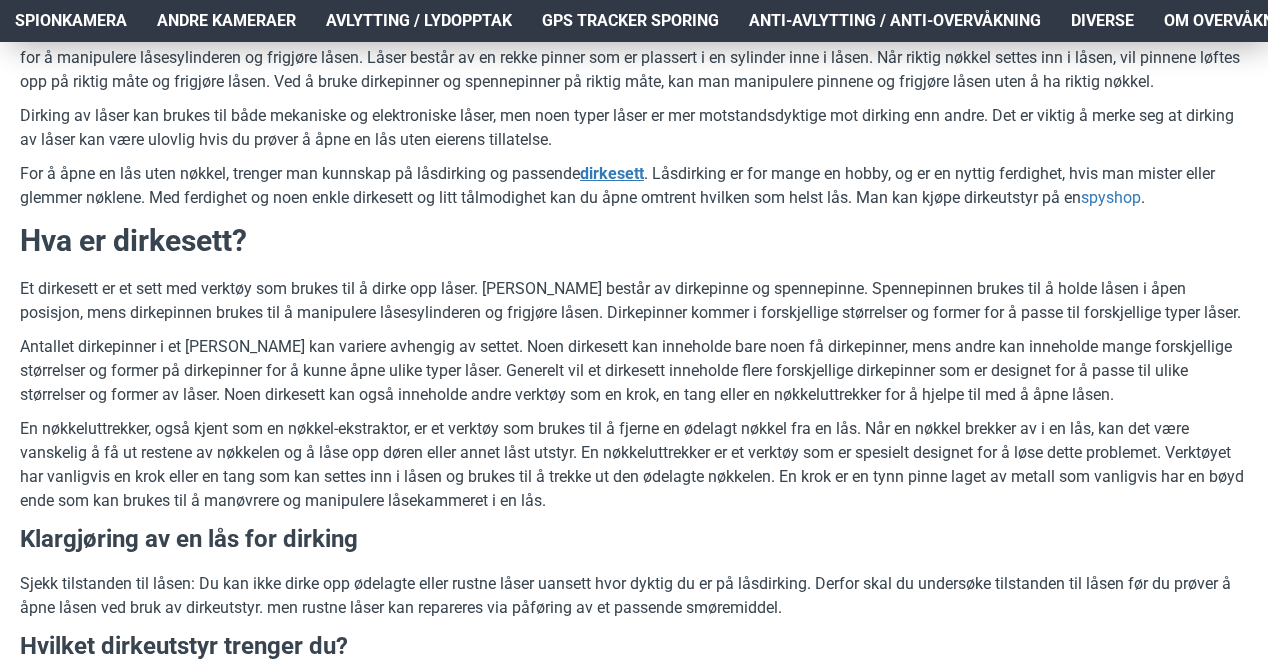 click on "Hva er dirkesett?" at bounding box center (634, 241) 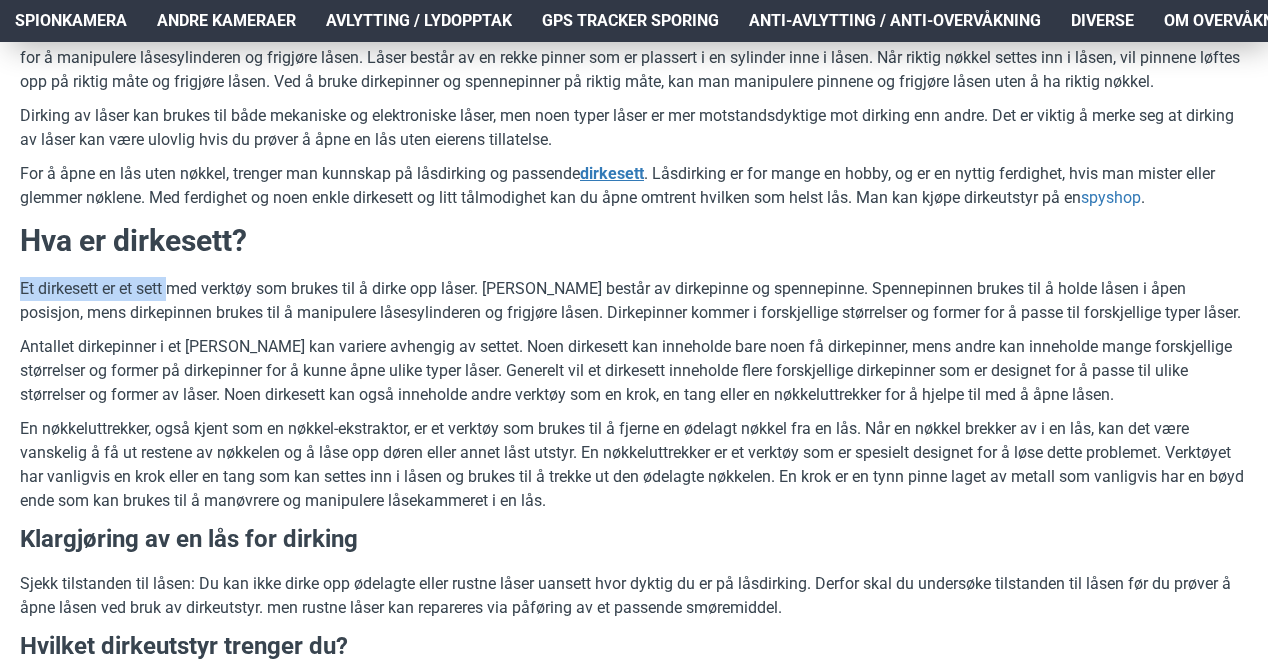 drag, startPoint x: 8, startPoint y: 314, endPoint x: 170, endPoint y: 297, distance: 162.88953 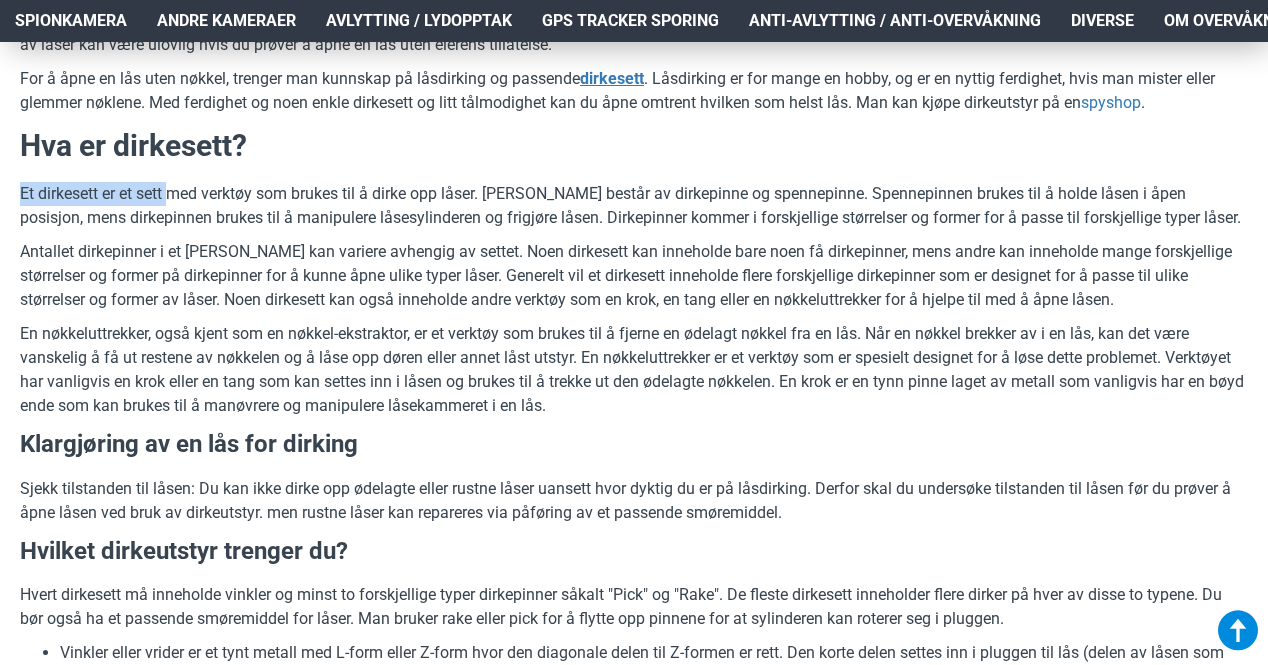scroll, scrollTop: 852, scrollLeft: 0, axis: vertical 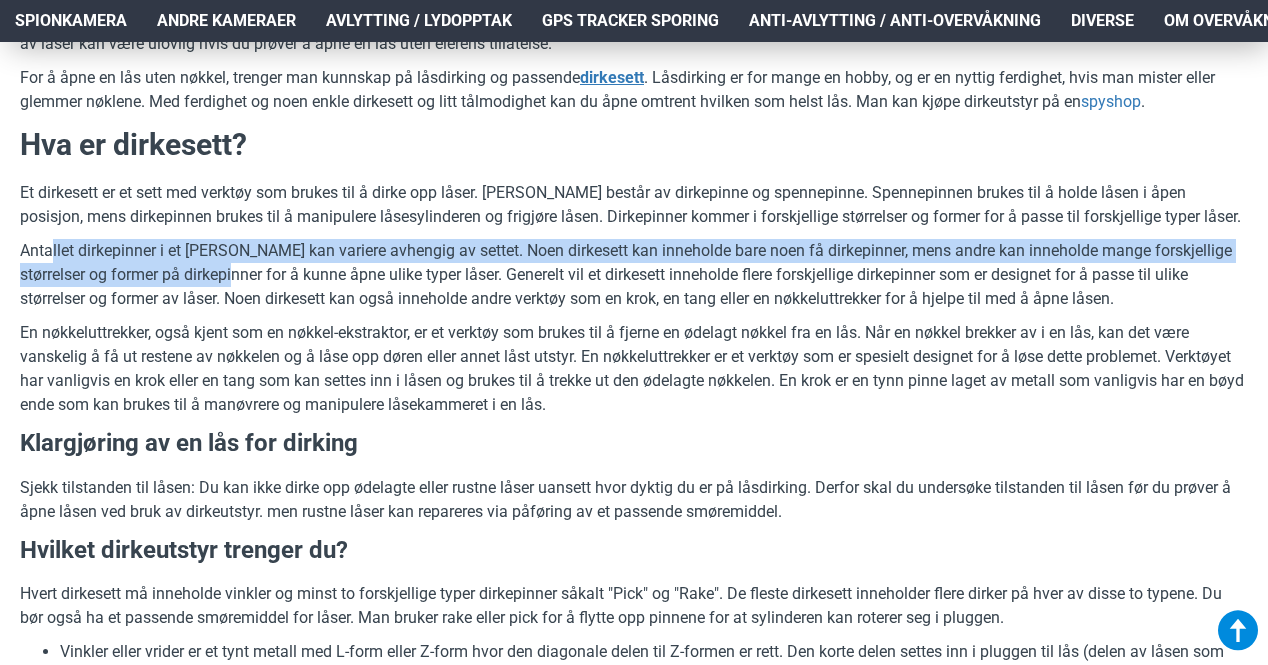 drag, startPoint x: 51, startPoint y: 278, endPoint x: 279, endPoint y: 299, distance: 228.96506 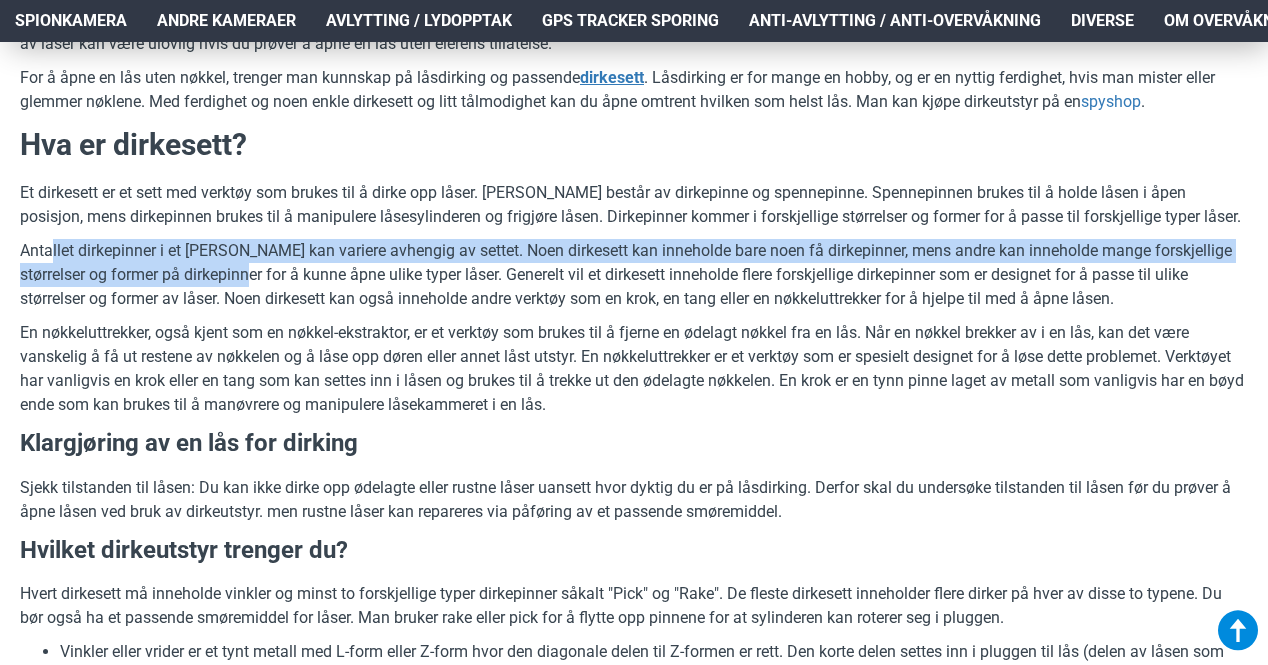 click on "Antallet dirkepinner i et [PERSON_NAME] kan variere avhengig av settet. Noen dirkesett kan inneholde bare noen få dirkepinner, mens andre kan inneholde mange forskjellige størrelser og former på dirkepinner for å kunne åpne ulike typer låser. Generelt vil et dirkesett inneholde flere forskjellige dirkepinner som er designet for å passe til ulike størrelser og former av låser. Noen dirkesett kan også inneholde andre verktøy som en krok, en tang eller en nøkkeluttrekker for å hjelpe til med å åpne låsen." at bounding box center [634, 275] 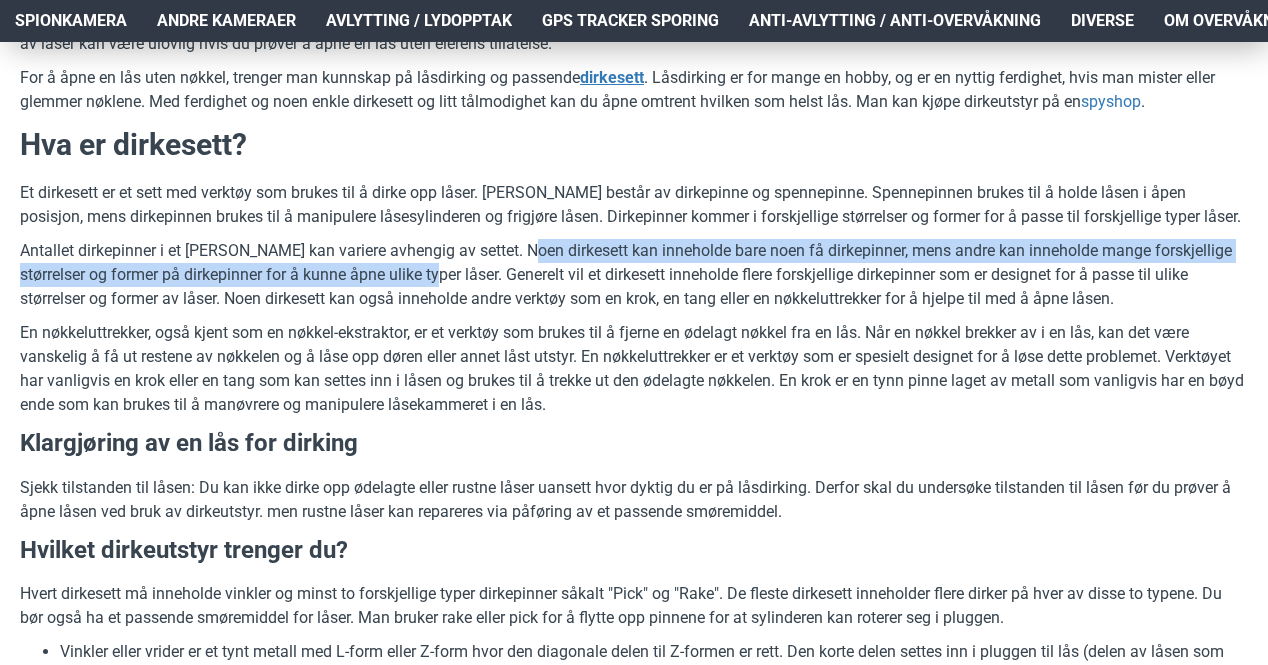drag, startPoint x: 520, startPoint y: 283, endPoint x: 466, endPoint y: 301, distance: 56.920998 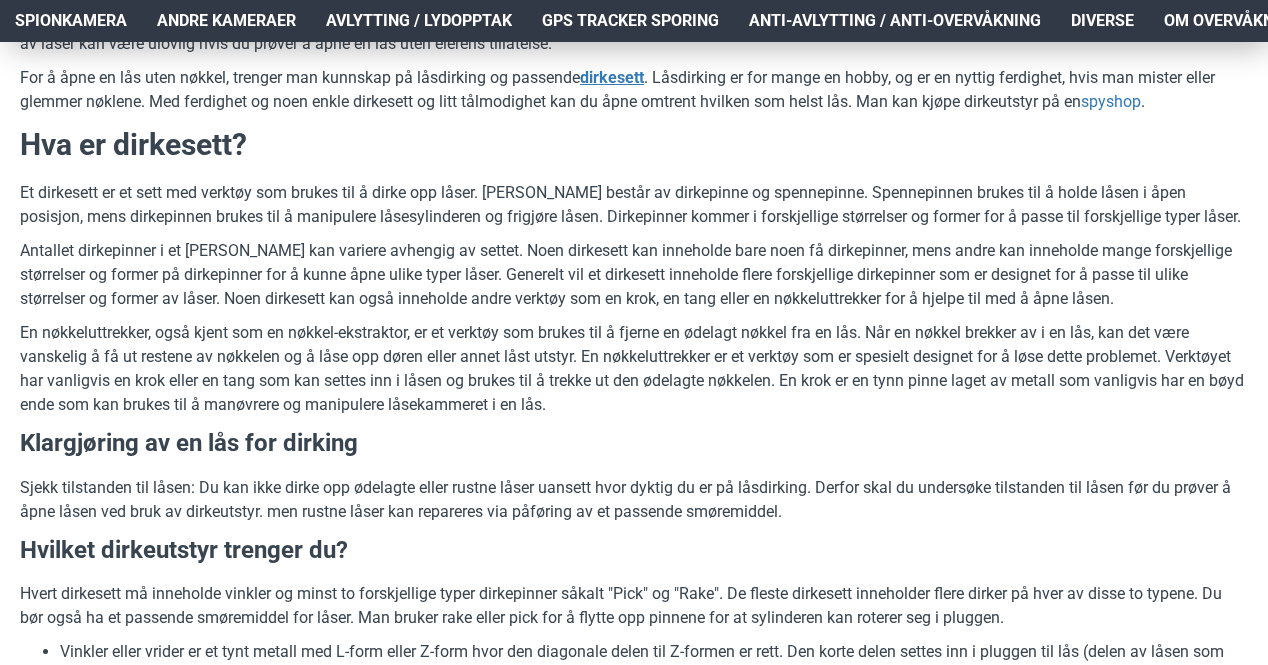 click on "Antallet dirkepinner i et [PERSON_NAME] kan variere avhengig av settet. Noen dirkesett kan inneholde bare noen få dirkepinner, mens andre kan inneholde mange forskjellige størrelser og former på dirkepinner for å kunne åpne ulike typer låser. Generelt vil et dirkesett inneholde flere forskjellige dirkepinner som er designet for å passe til ulike størrelser og former av låser. Noen dirkesett kan også inneholde andre verktøy som en krok, en tang eller en nøkkeluttrekker for å hjelpe til med å åpne låsen." at bounding box center [634, 275] 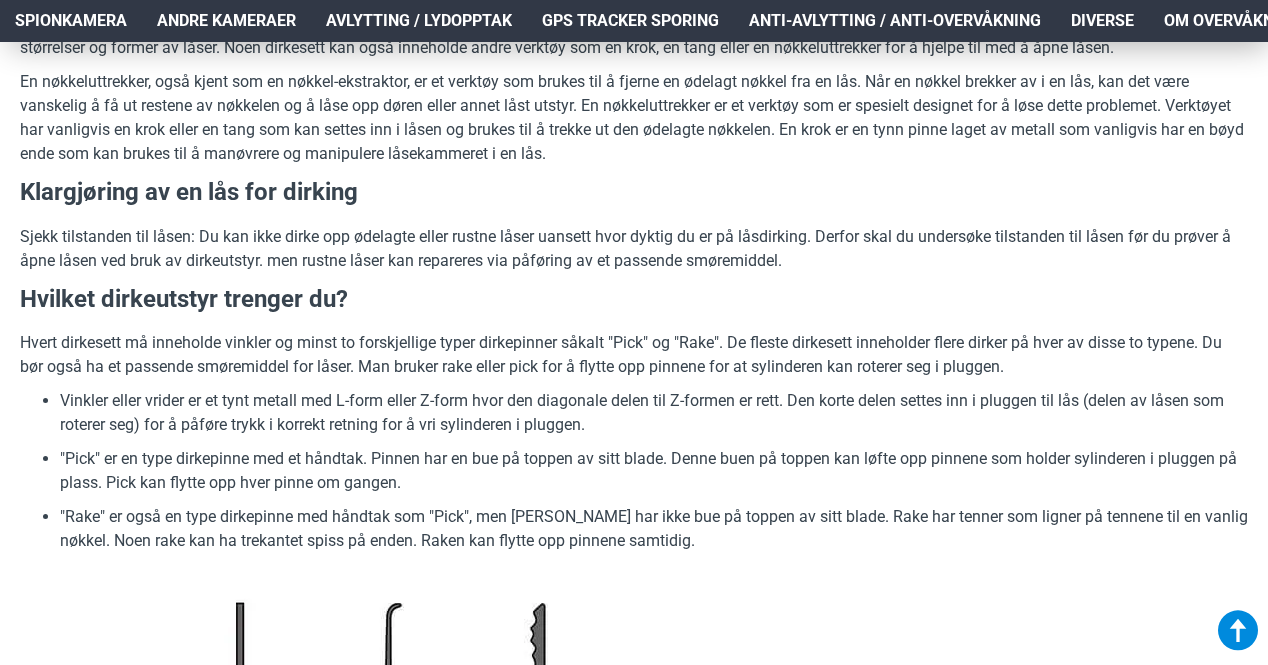scroll, scrollTop: 1128, scrollLeft: 0, axis: vertical 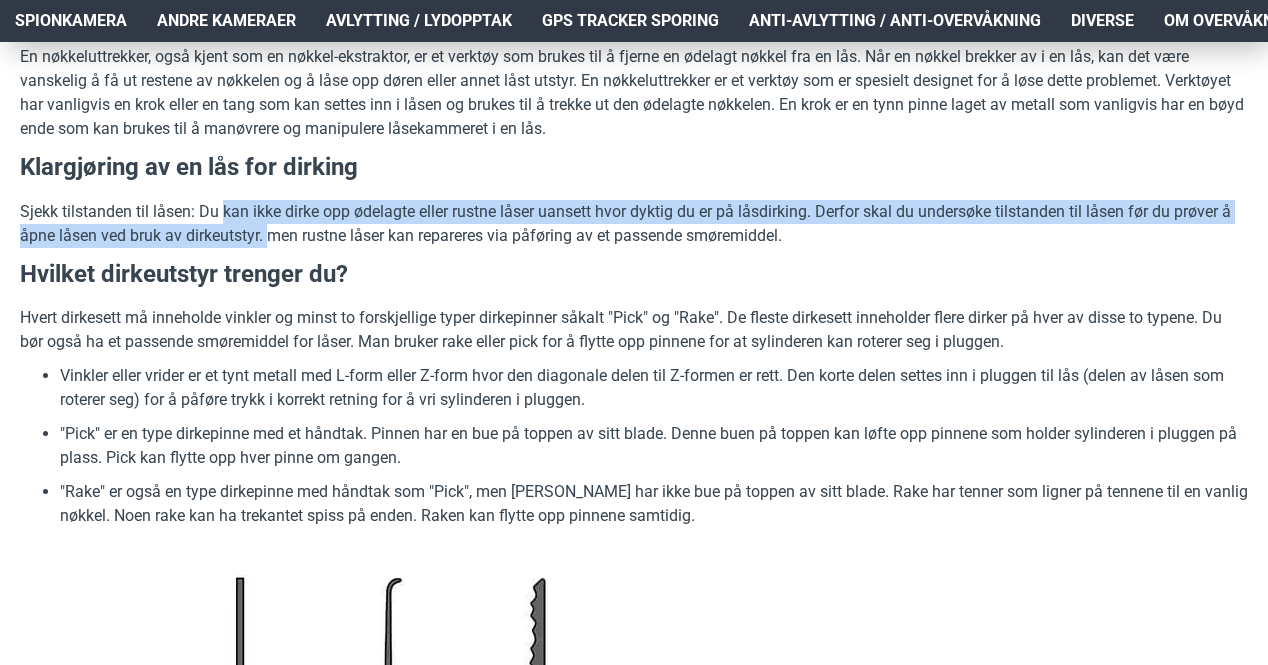 drag, startPoint x: 224, startPoint y: 234, endPoint x: 246, endPoint y: 259, distance: 33.30165 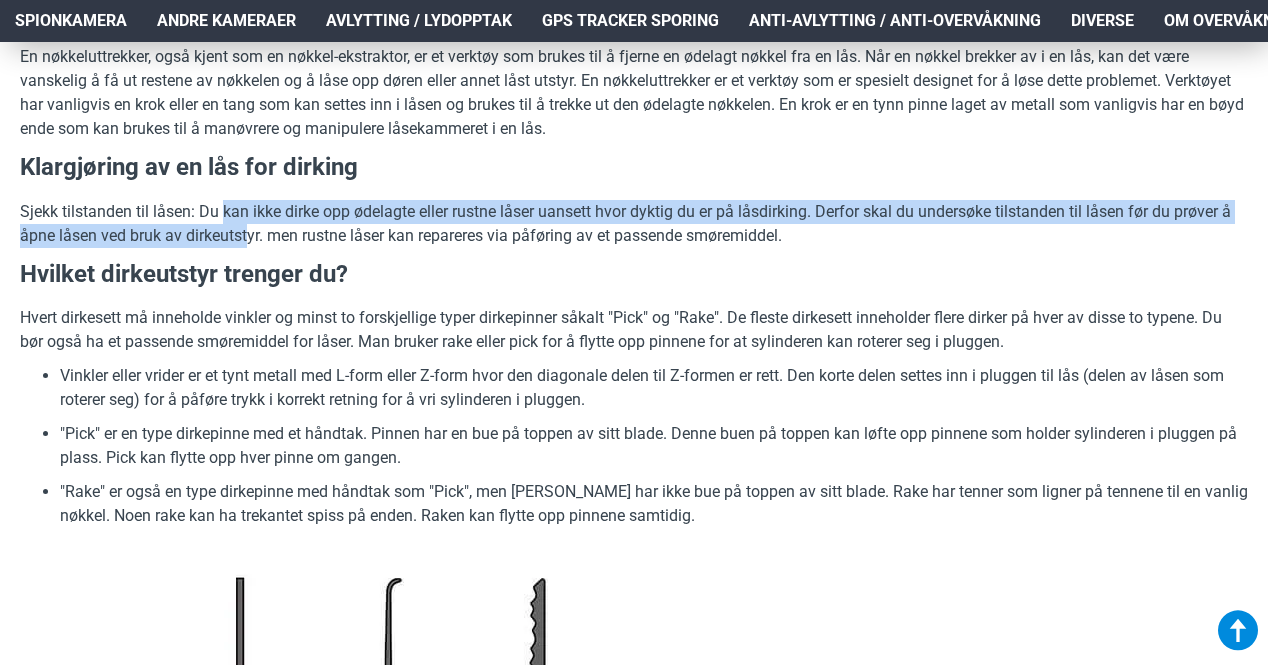 scroll, scrollTop: 1248, scrollLeft: 0, axis: vertical 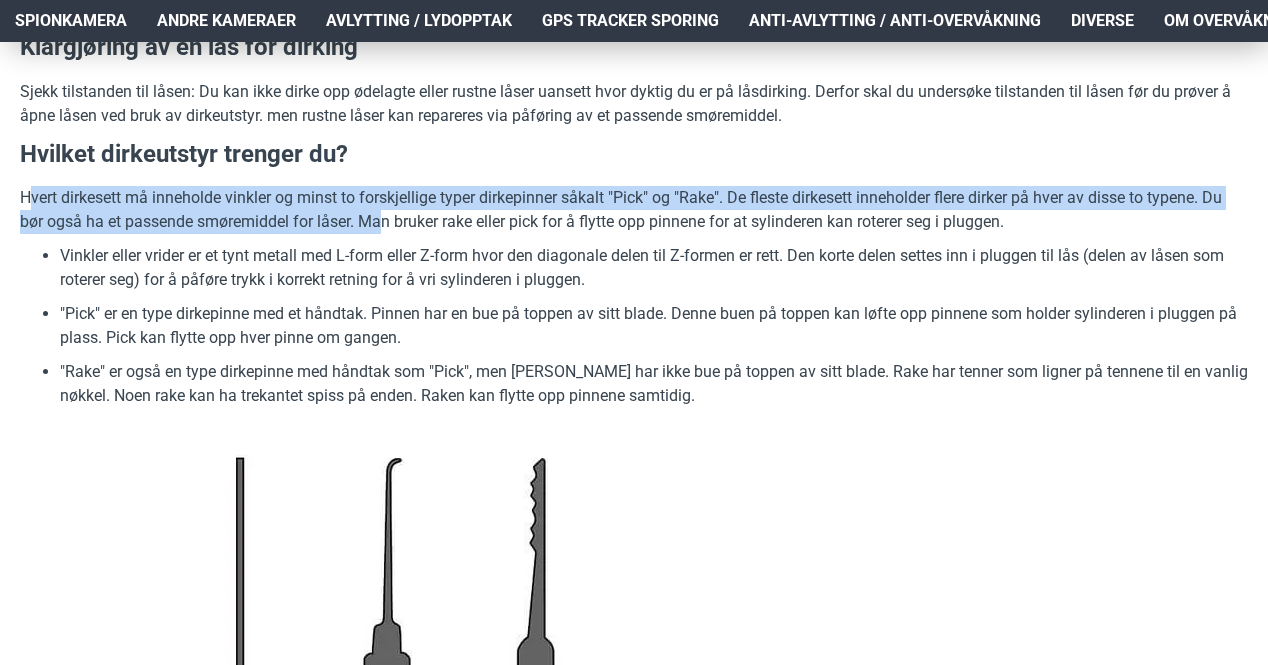drag, startPoint x: 33, startPoint y: 229, endPoint x: 387, endPoint y: 238, distance: 354.11438 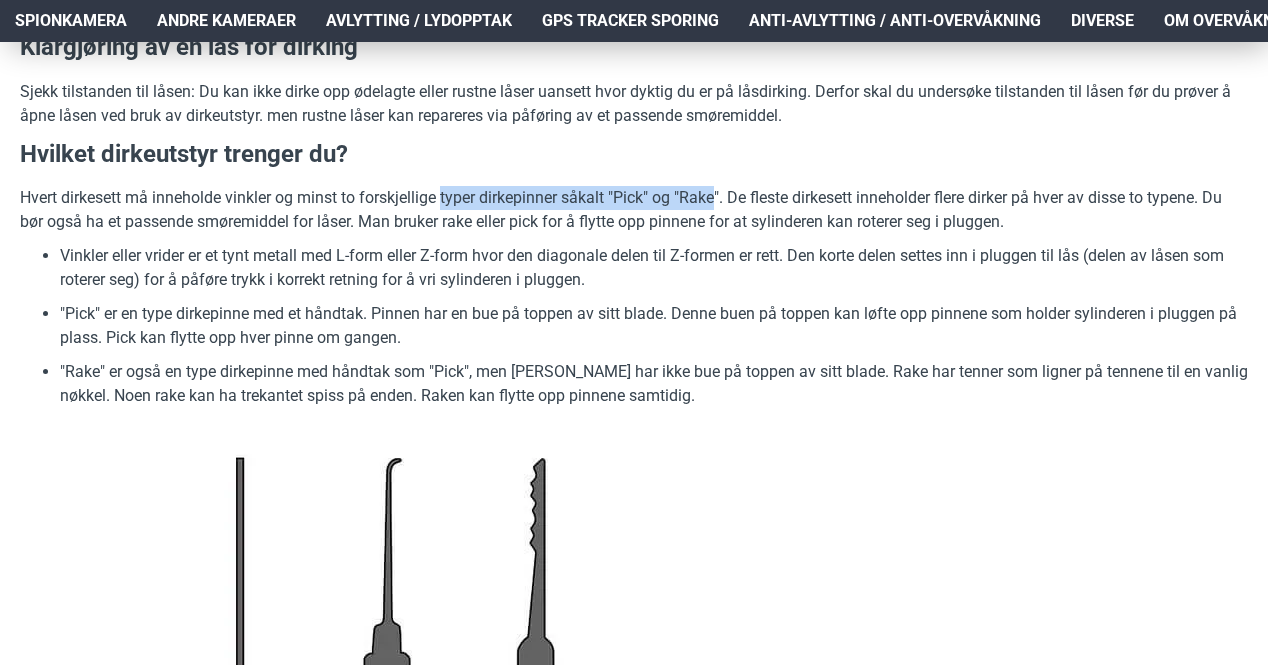 drag, startPoint x: 460, startPoint y: 214, endPoint x: 689, endPoint y: 213, distance: 229.00218 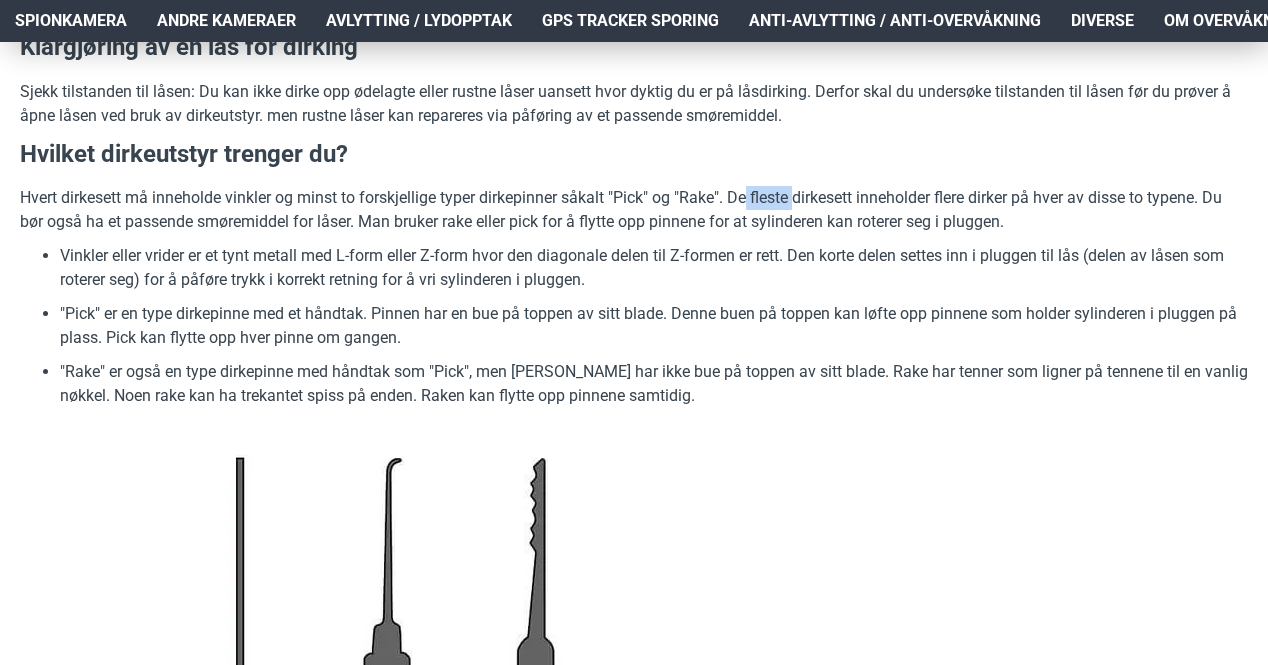 drag, startPoint x: 752, startPoint y: 213, endPoint x: 805, endPoint y: 201, distance: 54.34151 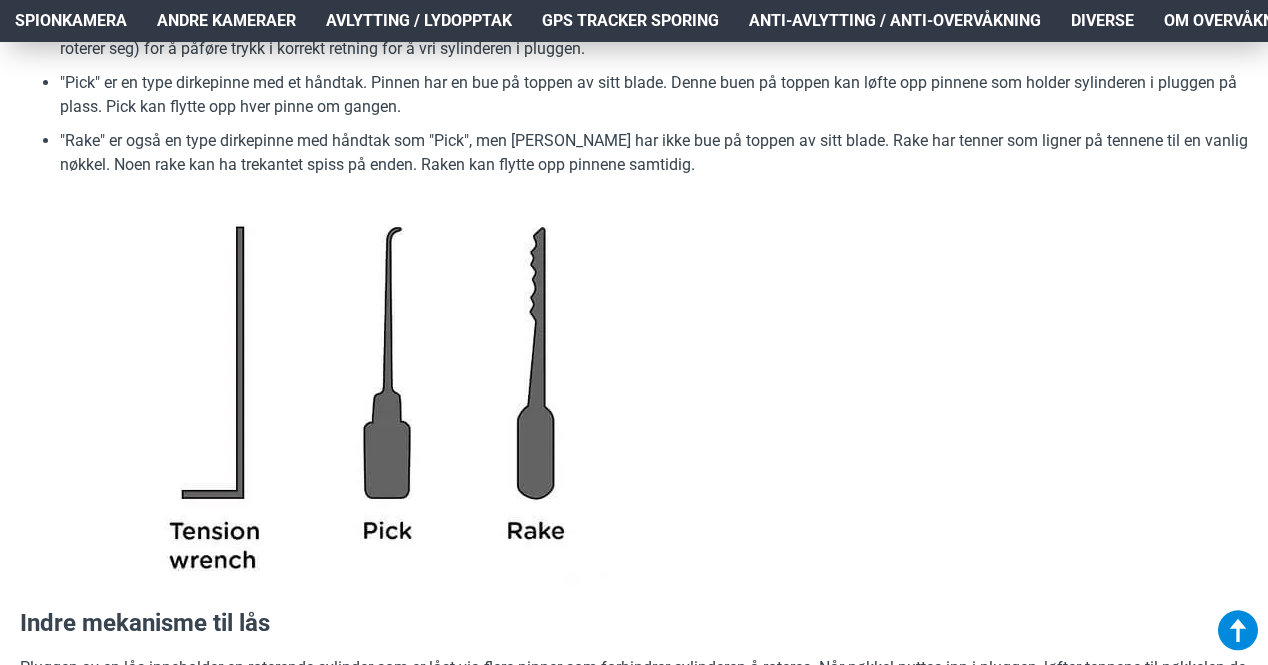 scroll, scrollTop: 1480, scrollLeft: 0, axis: vertical 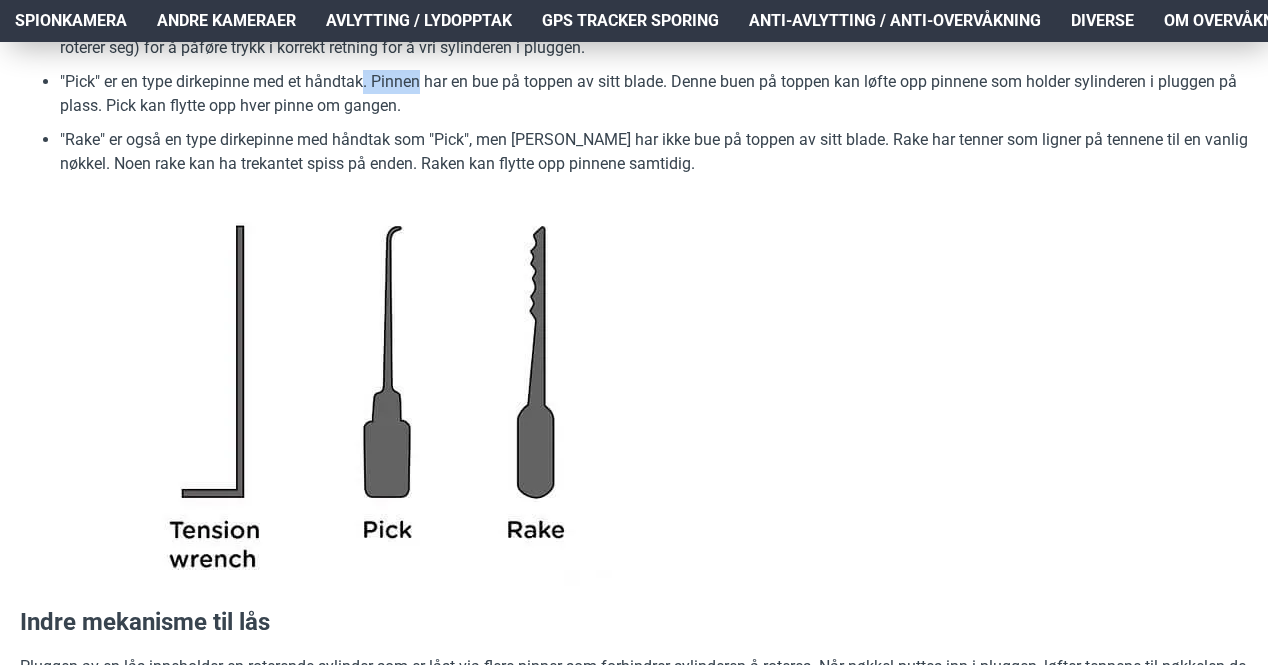 drag, startPoint x: 422, startPoint y: 115, endPoint x: 365, endPoint y: 104, distance: 58.0517 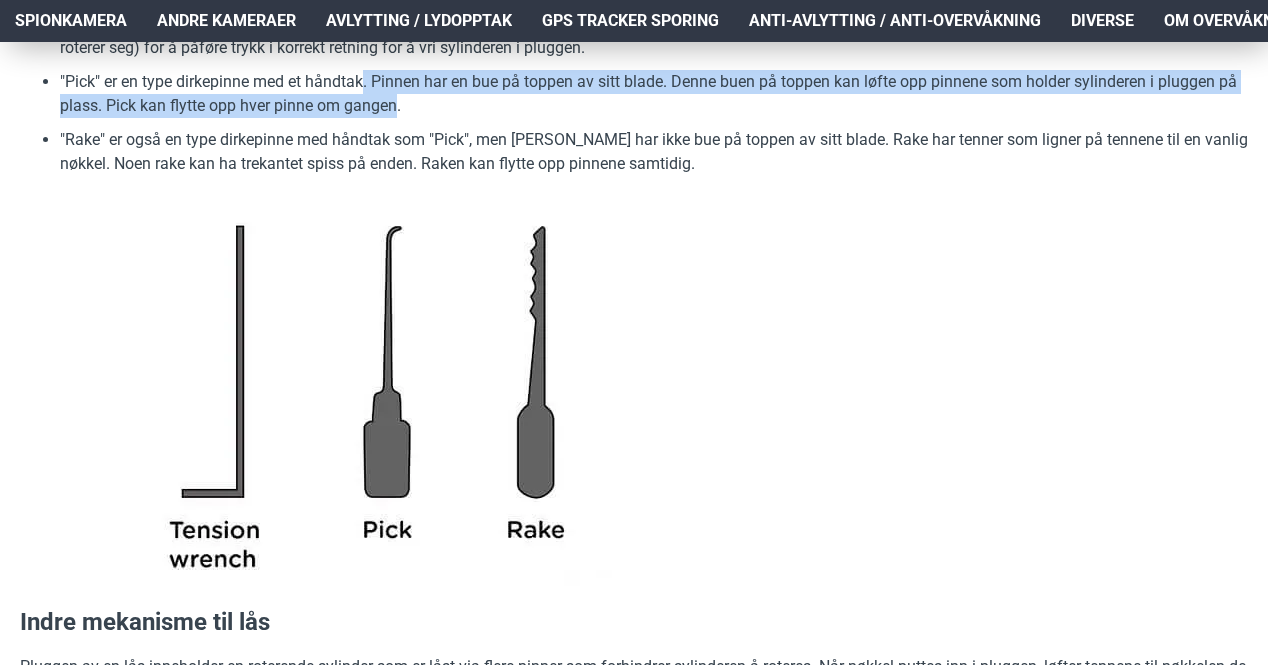 drag, startPoint x: 365, startPoint y: 104, endPoint x: 390, endPoint y: 124, distance: 32.01562 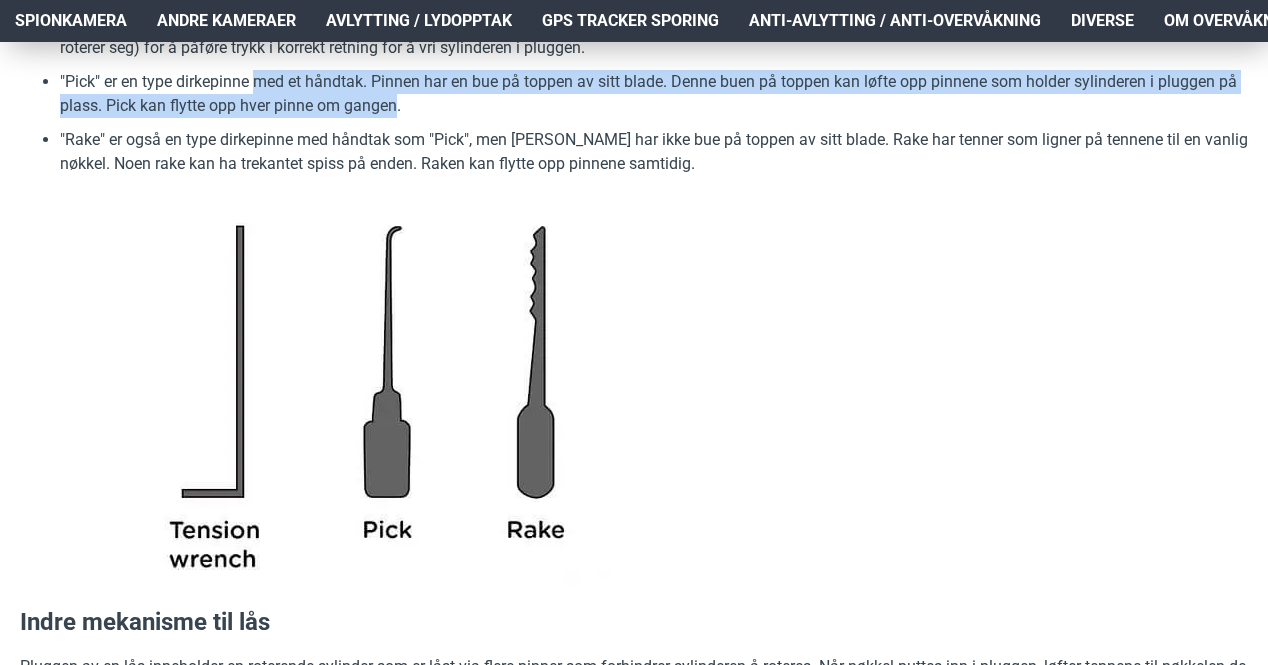 drag, startPoint x: 390, startPoint y: 124, endPoint x: 276, endPoint y: 107, distance: 115.260574 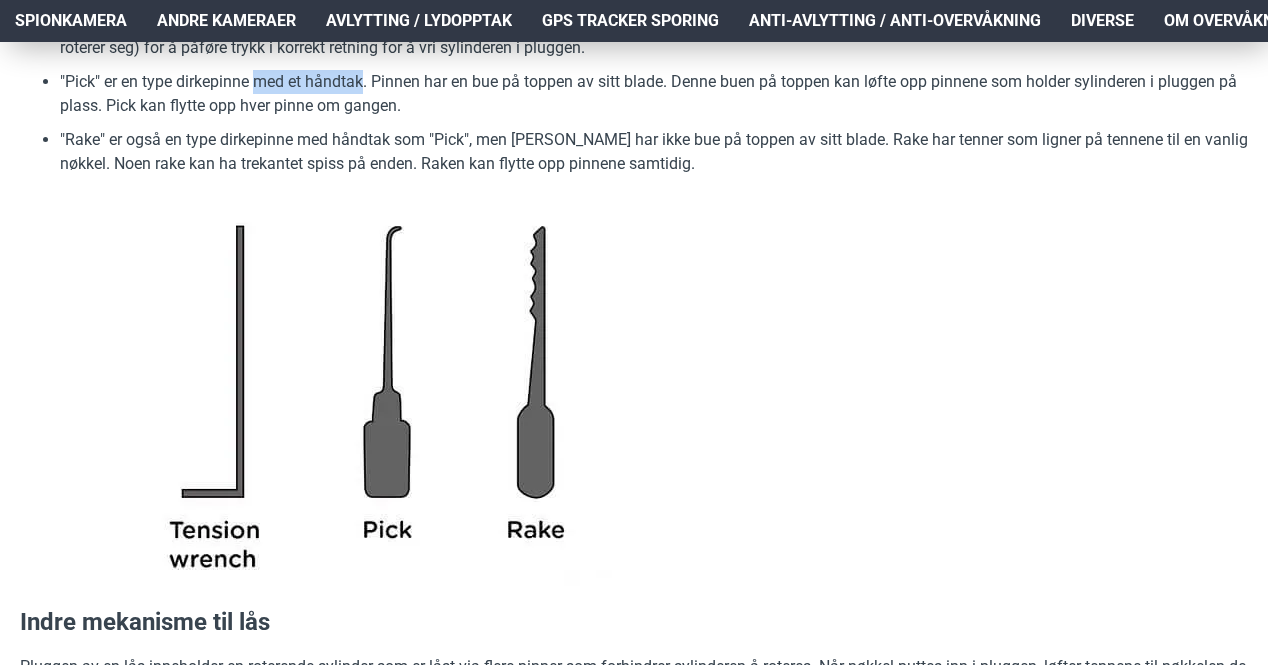 drag, startPoint x: 276, startPoint y: 107, endPoint x: 317, endPoint y: 114, distance: 41.59327 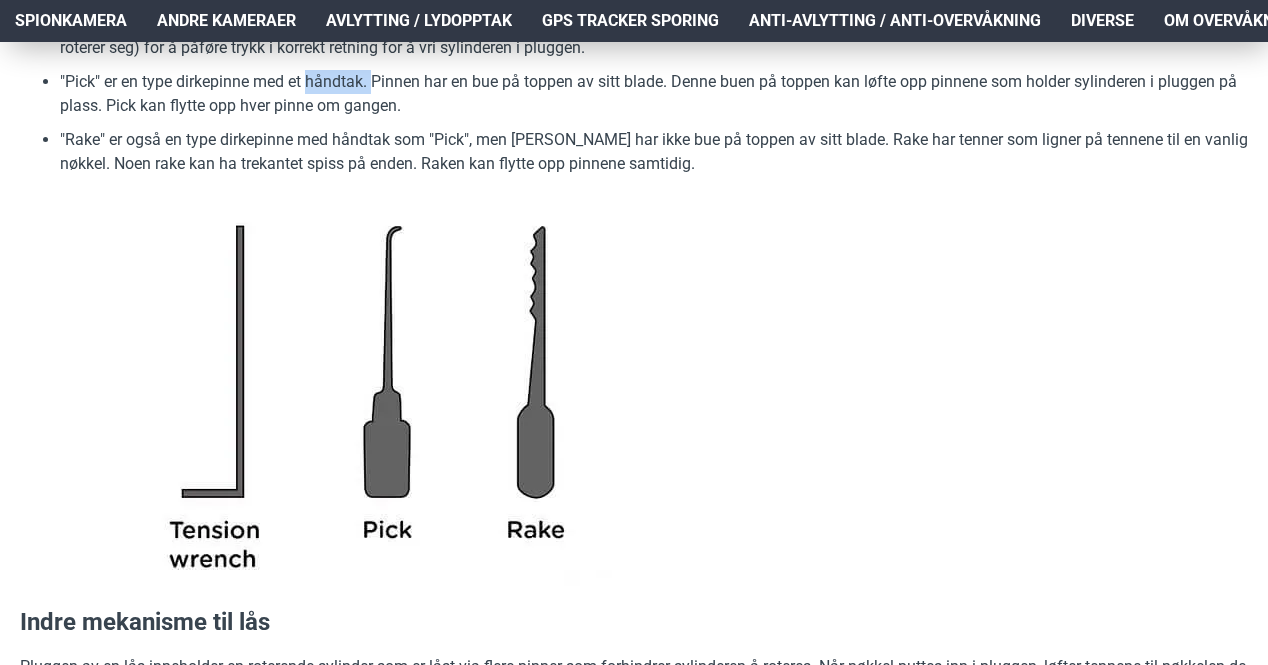 drag, startPoint x: 317, startPoint y: 114, endPoint x: 370, endPoint y: 118, distance: 53.15073 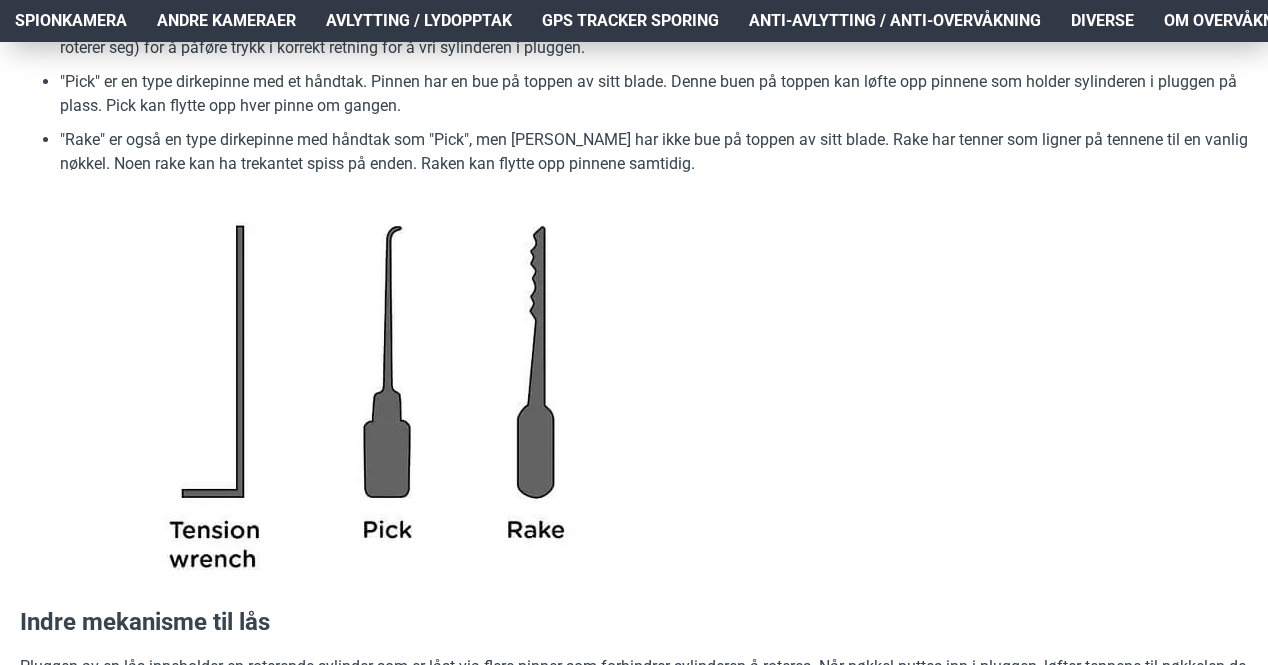 click on ""Pick" er en type dirkepinne med et håndtak. Pinnen har en bue på toppen av sitt blade. Denne buen på toppen kan løfte opp pinnene som holder sylinderen i pluggen på plass. Pick kan flytte opp hver pinne om gangen." at bounding box center [654, 94] 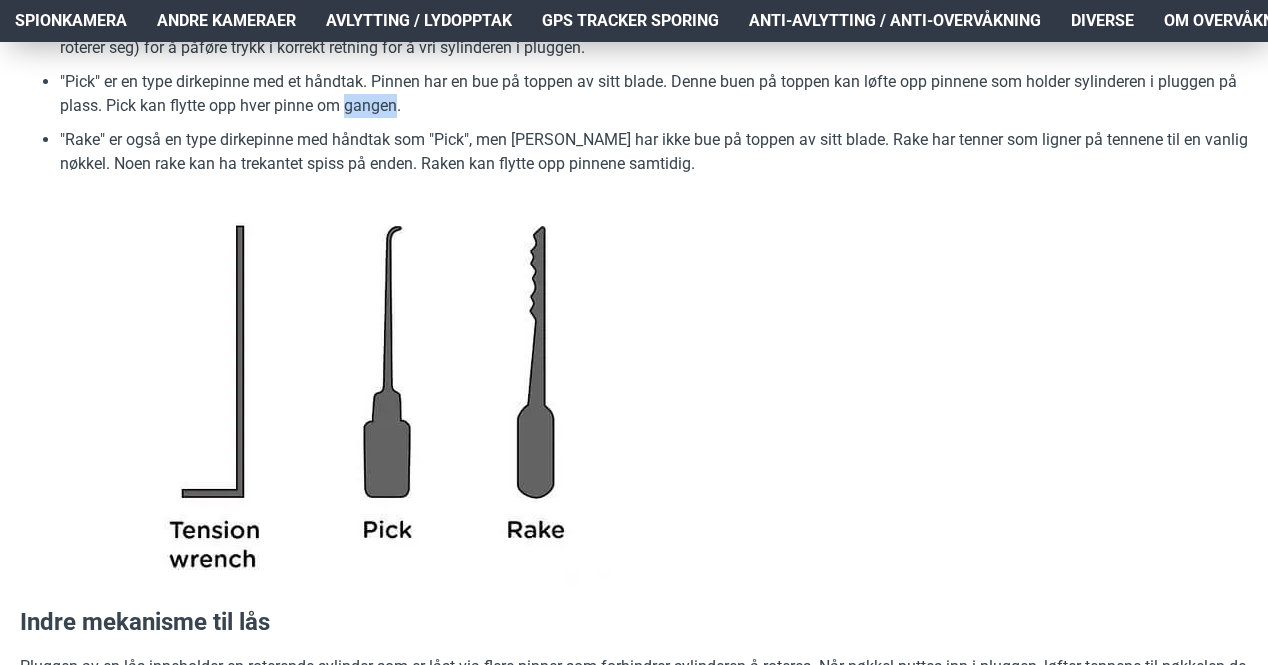 click on ""Pick" er en type dirkepinne med et håndtak. Pinnen har en bue på toppen av sitt blade. Denne buen på toppen kan løfte opp pinnene som holder sylinderen i pluggen på plass. Pick kan flytte opp hver pinne om gangen." at bounding box center (654, 94) 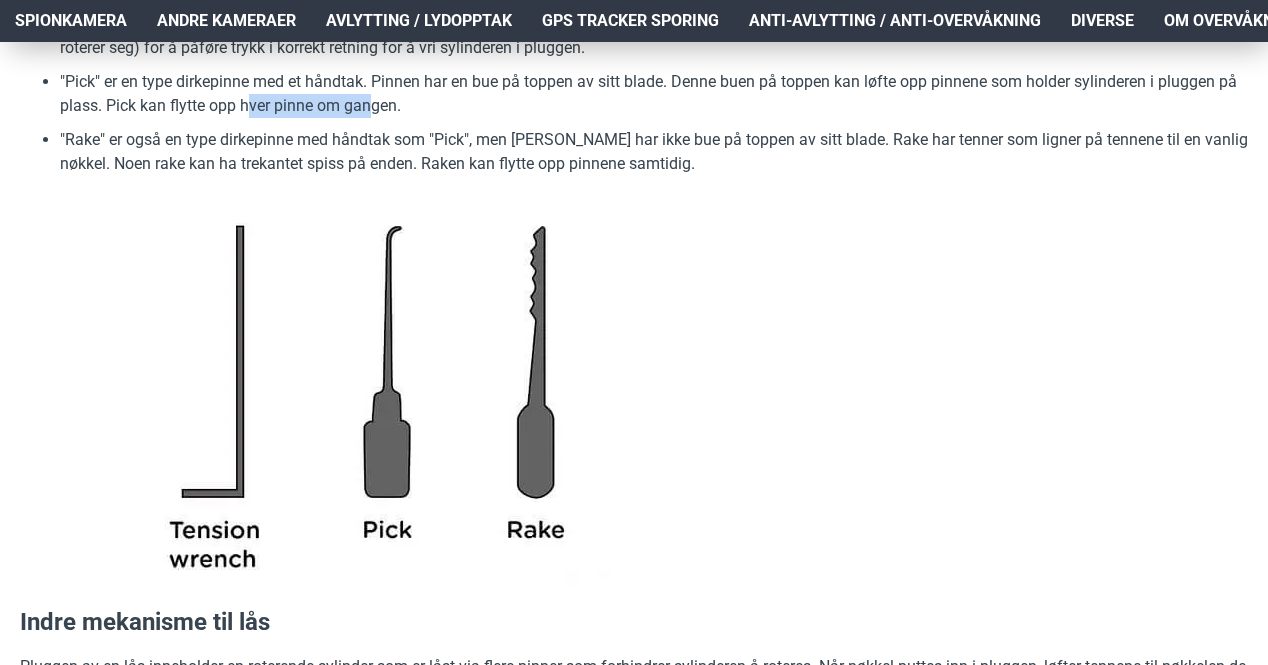 drag, startPoint x: 253, startPoint y: 122, endPoint x: 372, endPoint y: 129, distance: 119.2057 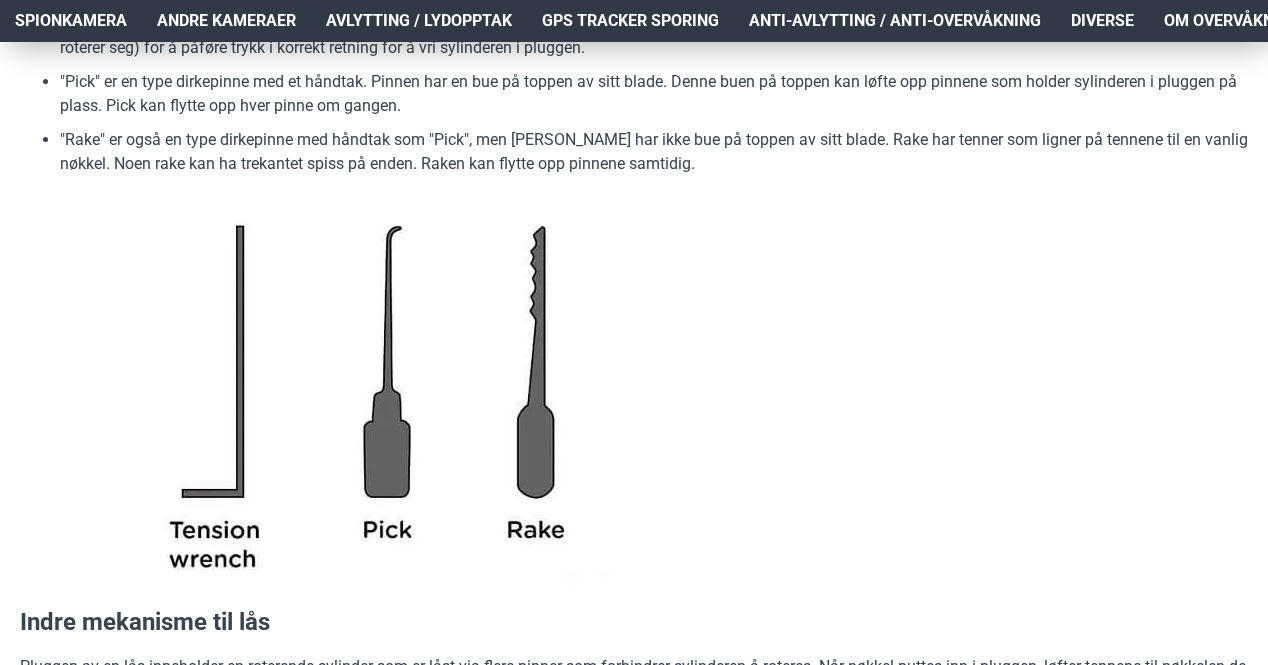 drag, startPoint x: 408, startPoint y: 124, endPoint x: 274, endPoint y: 143, distance: 135.34032 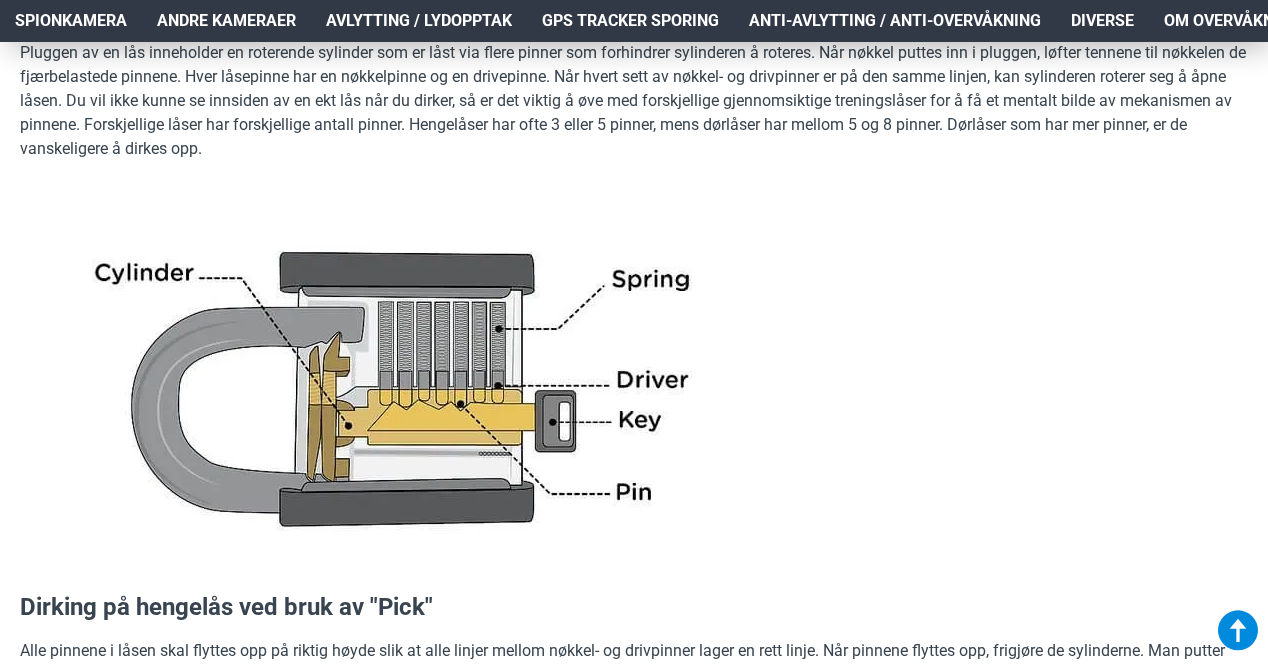 scroll, scrollTop: 2095, scrollLeft: 0, axis: vertical 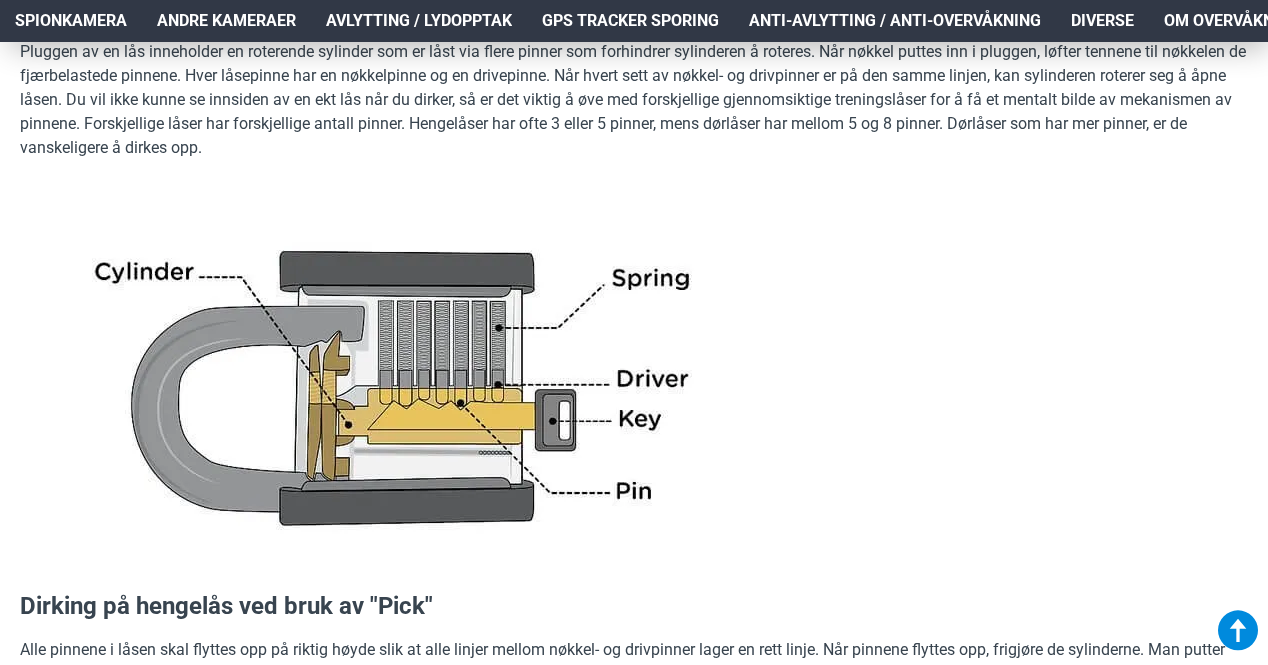 click at bounding box center (384, 375) 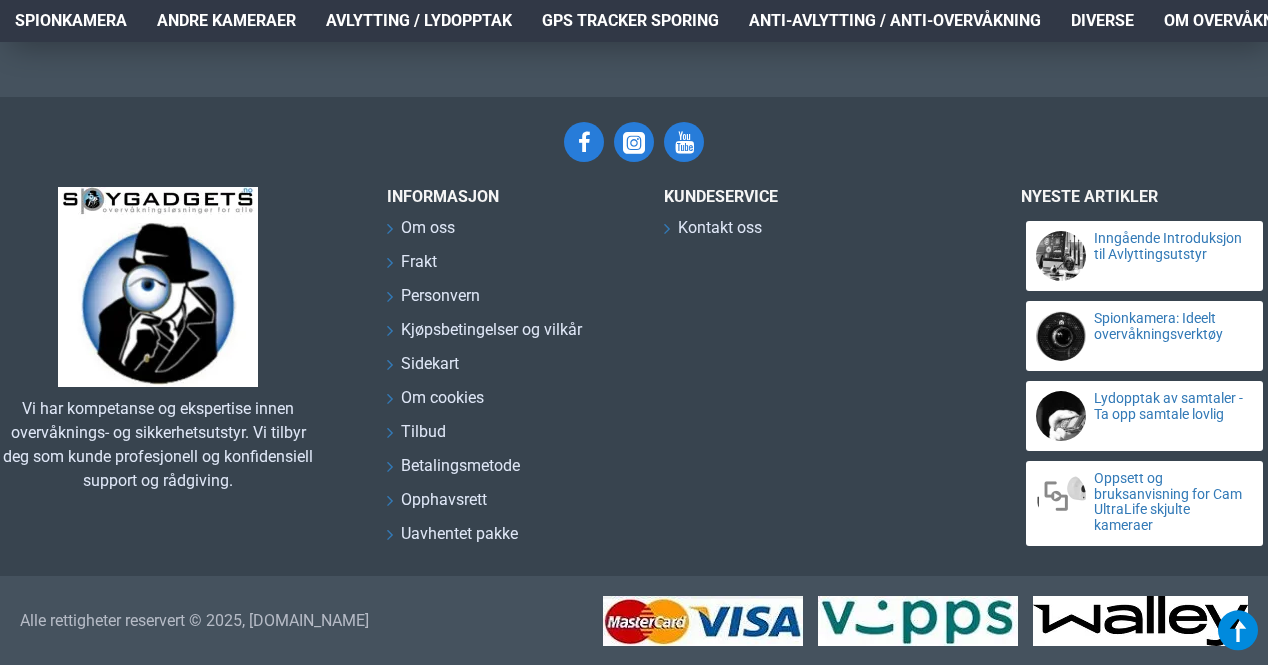 scroll, scrollTop: 7549, scrollLeft: 0, axis: vertical 